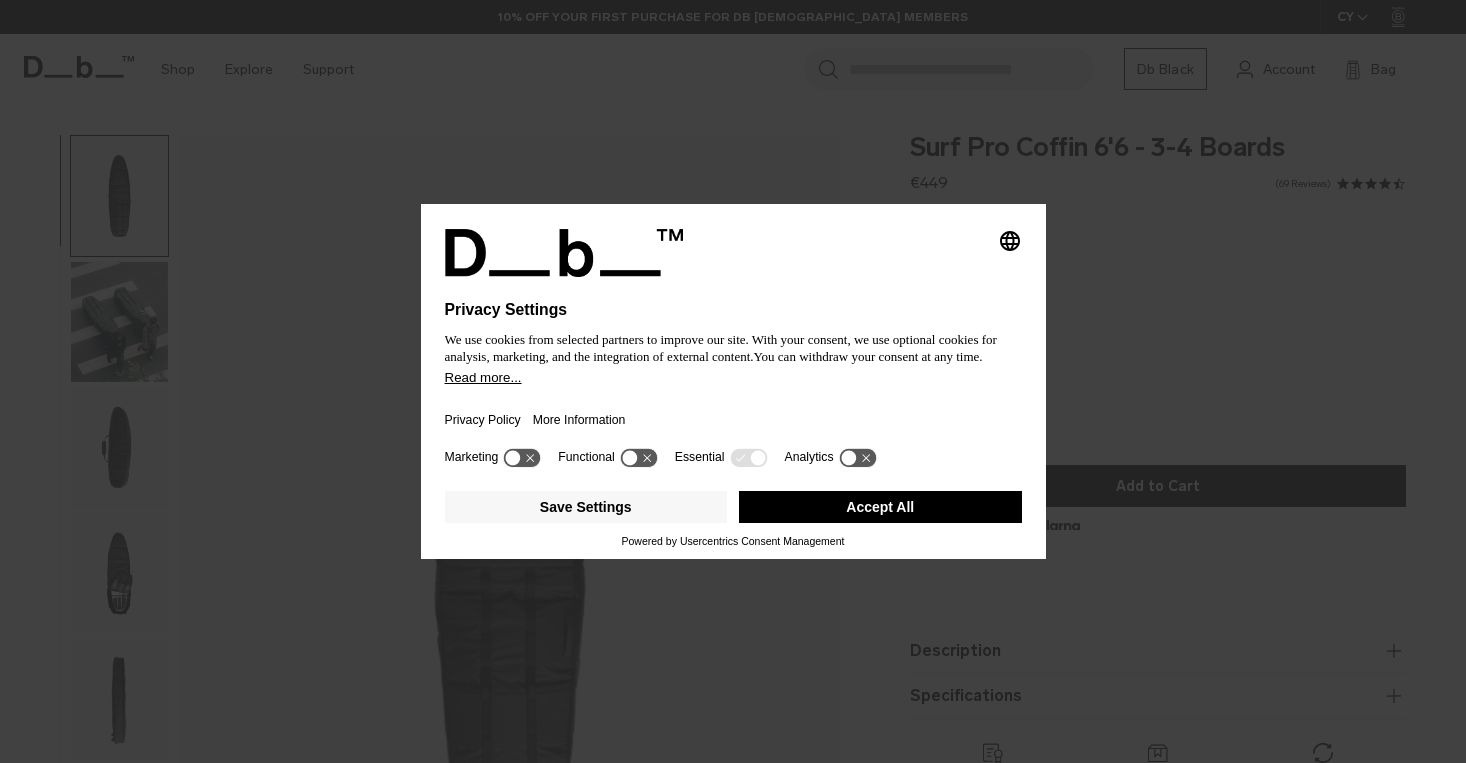 scroll, scrollTop: 0, scrollLeft: 0, axis: both 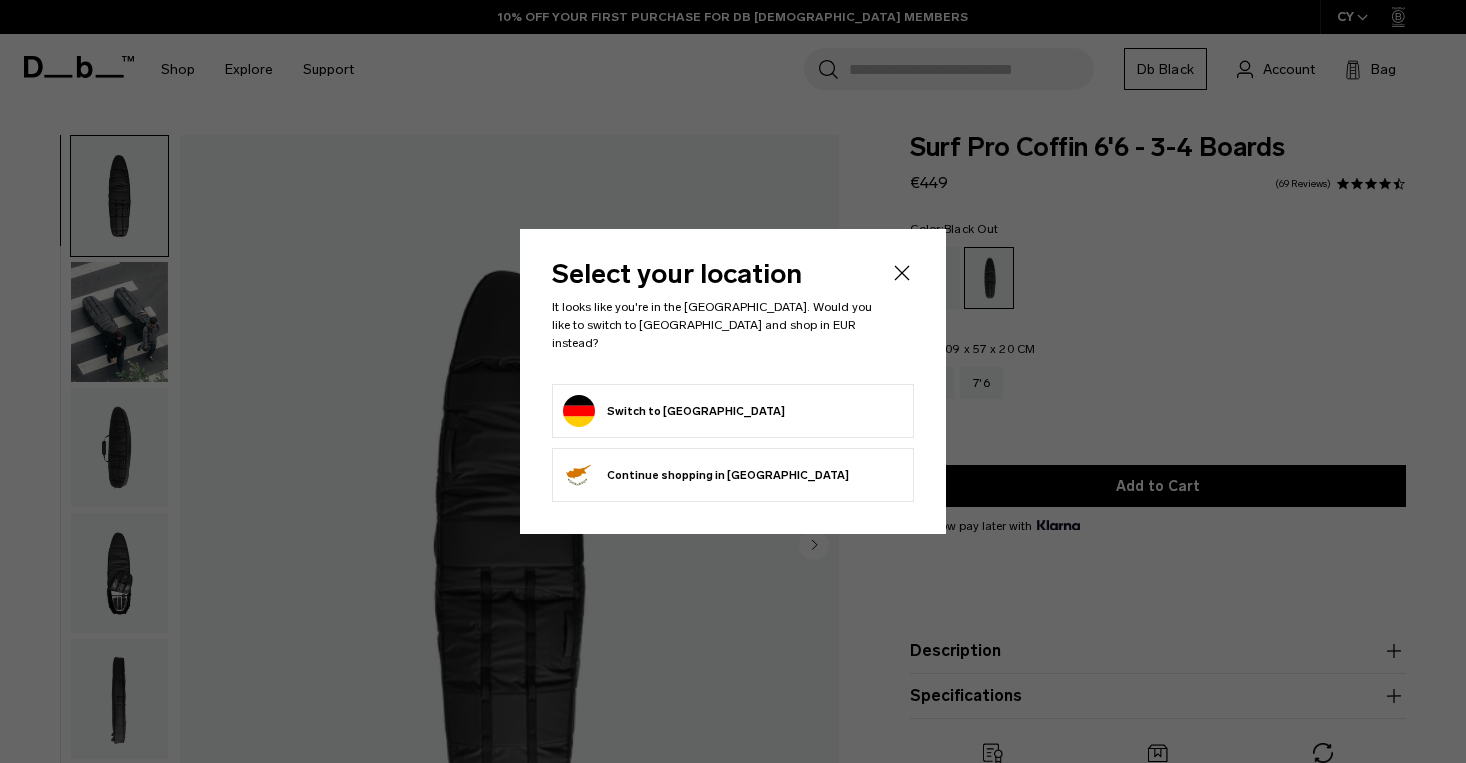 click on "Switch to Germany" at bounding box center (733, 411) 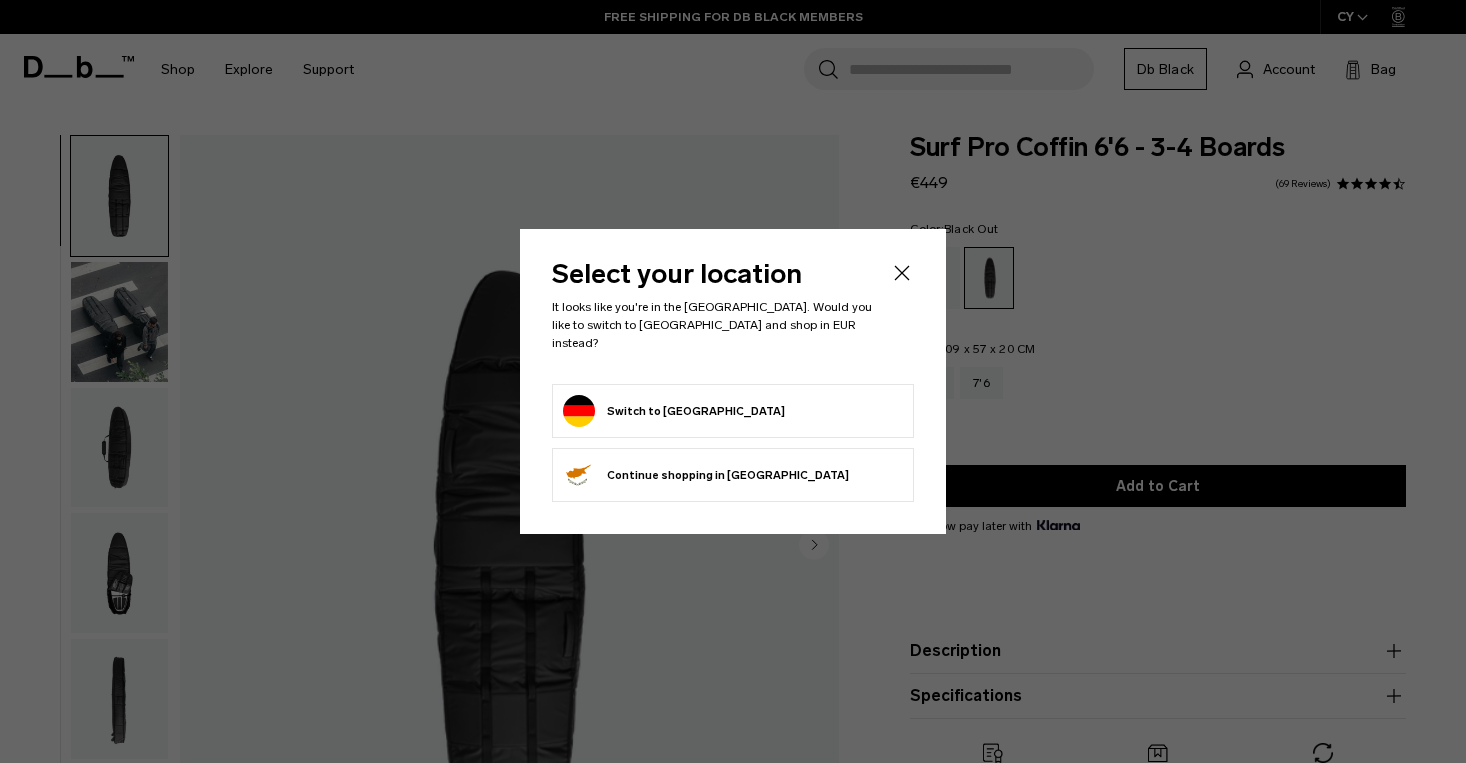 click on "Switch to Germany" at bounding box center (674, 411) 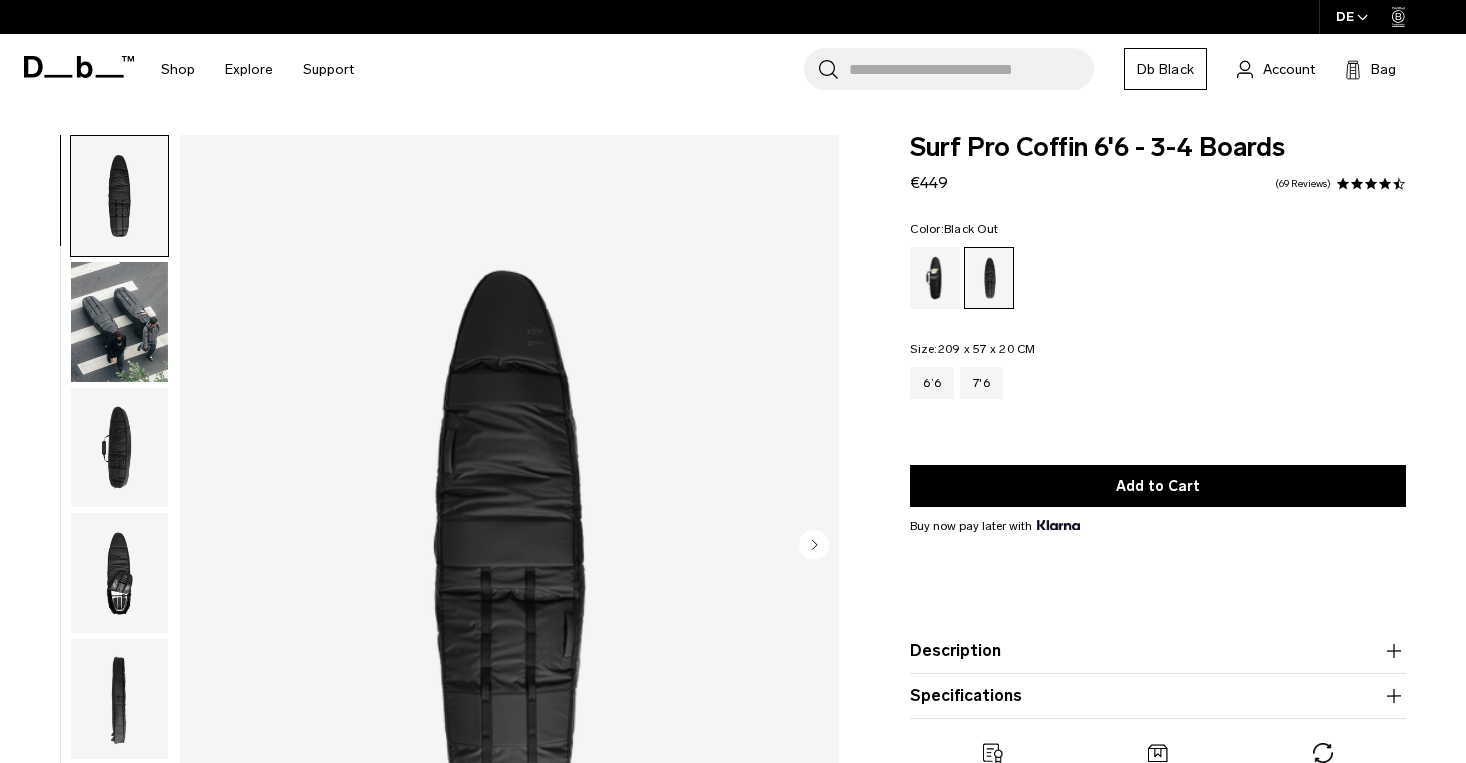 scroll, scrollTop: 0, scrollLeft: 0, axis: both 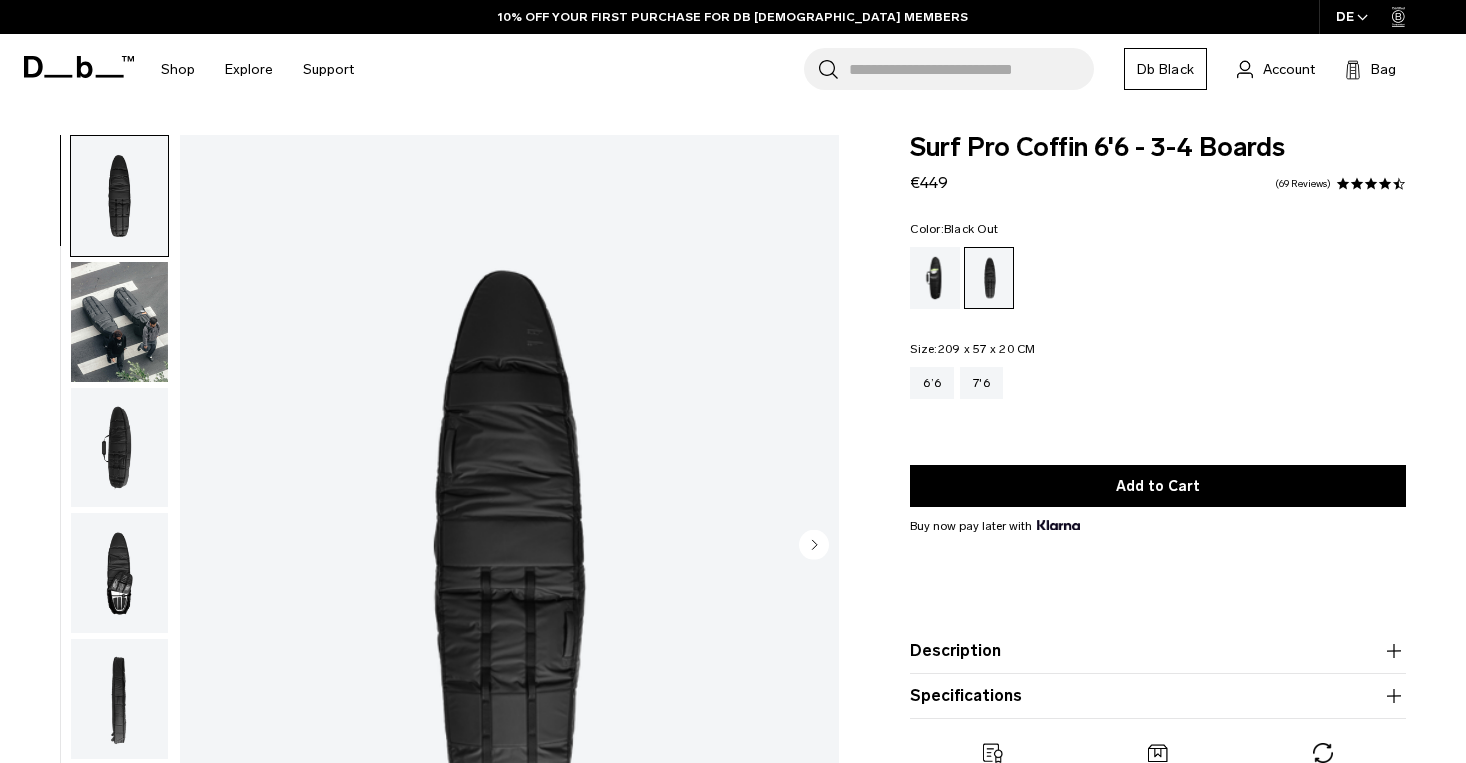 click at bounding box center (119, 322) 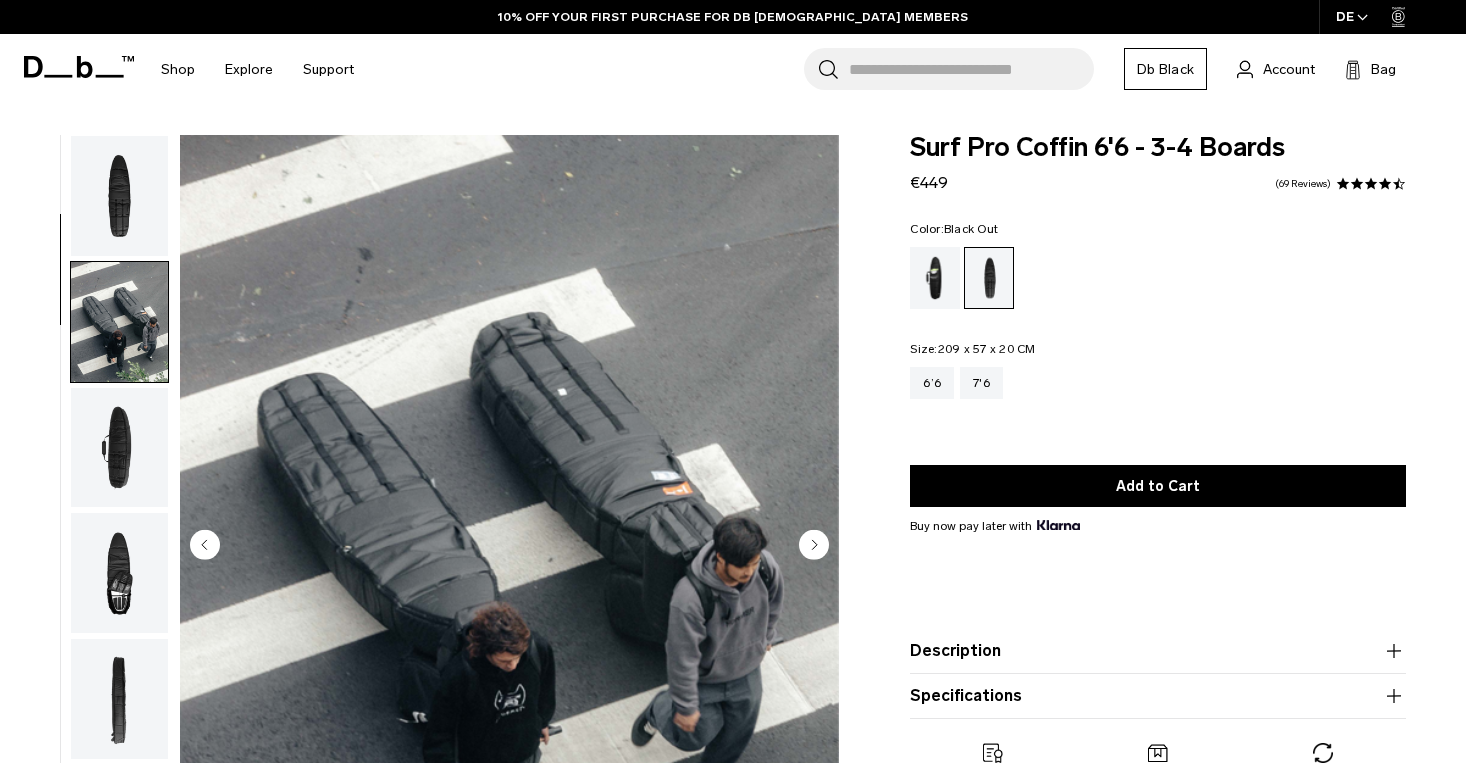 scroll, scrollTop: 127, scrollLeft: 0, axis: vertical 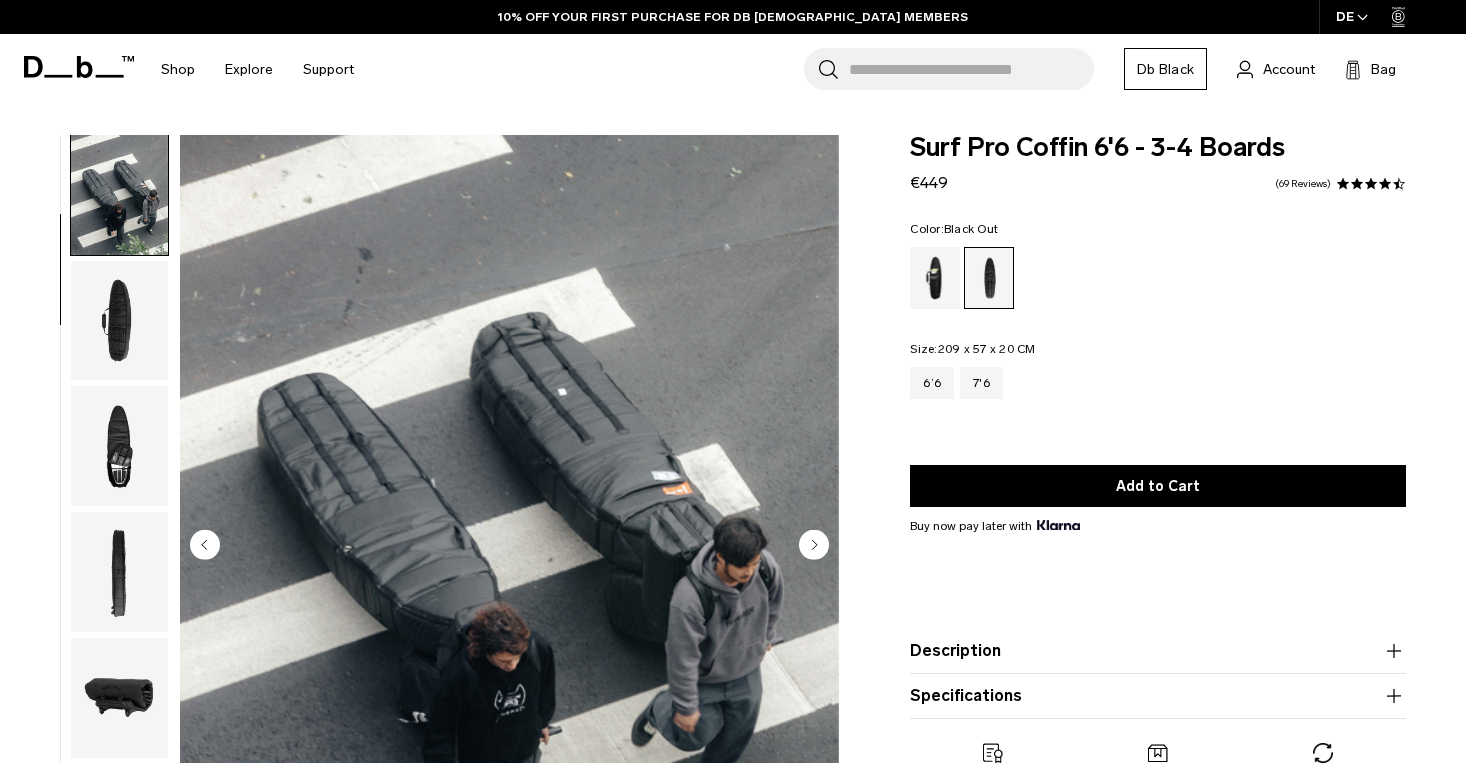 click at bounding box center [119, 321] 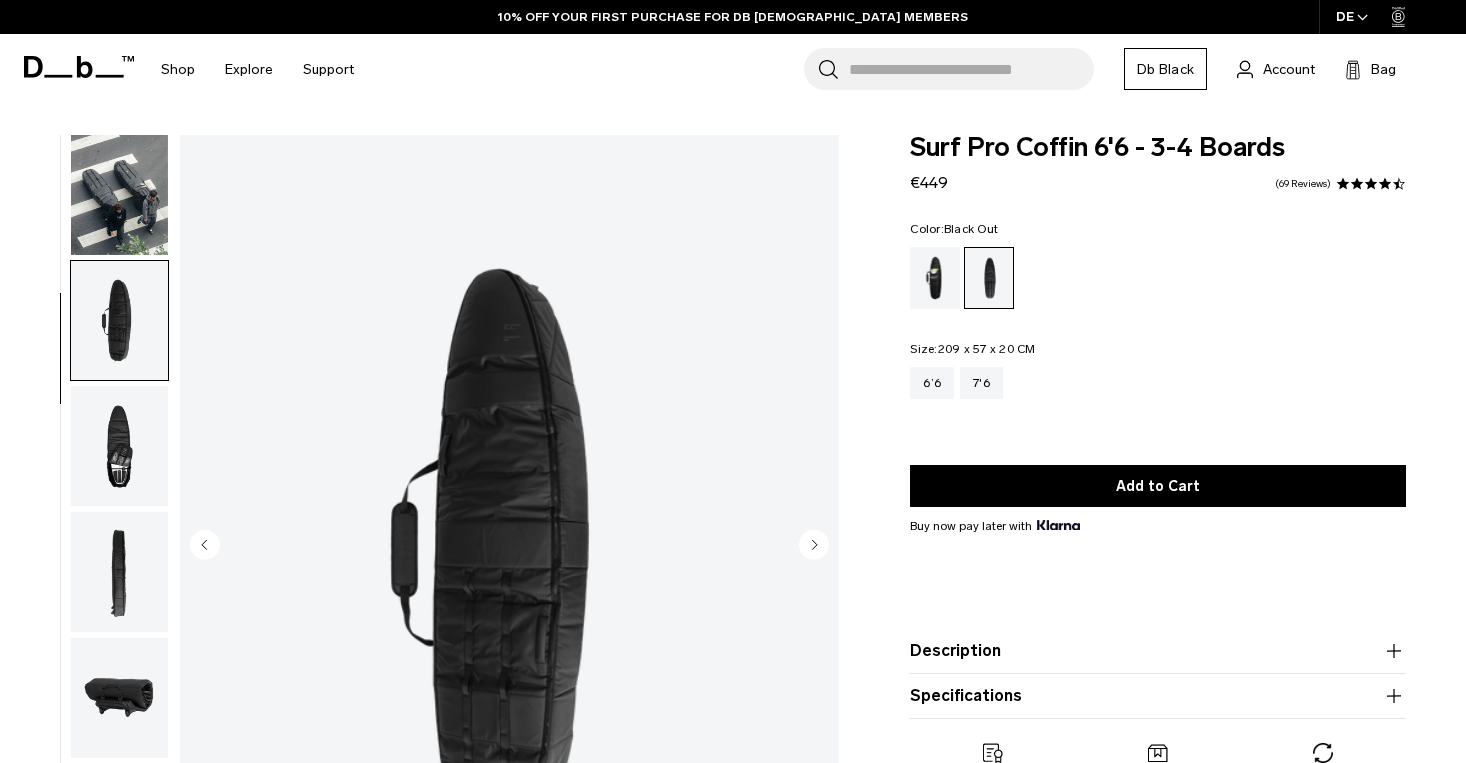 scroll, scrollTop: 255, scrollLeft: 0, axis: vertical 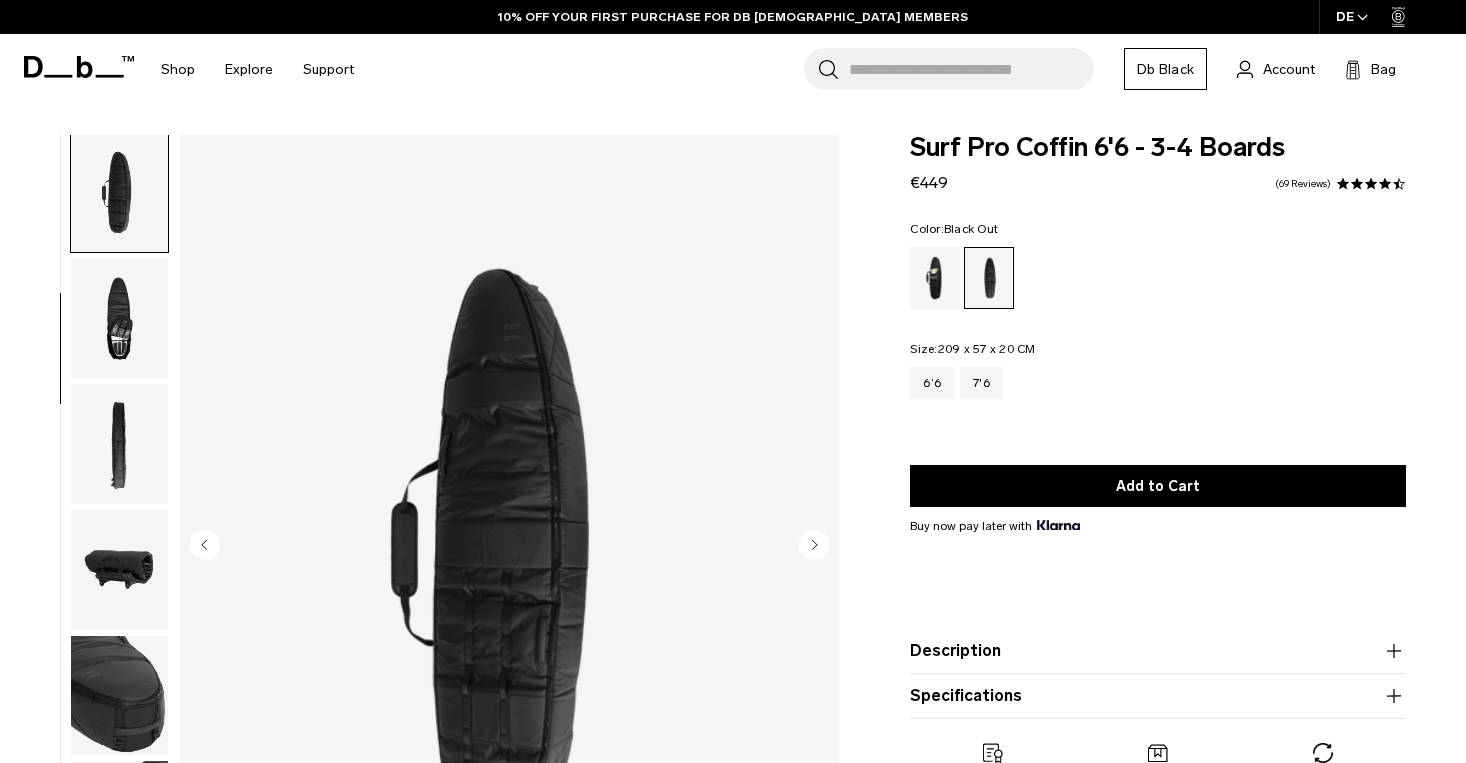 click at bounding box center [119, 318] 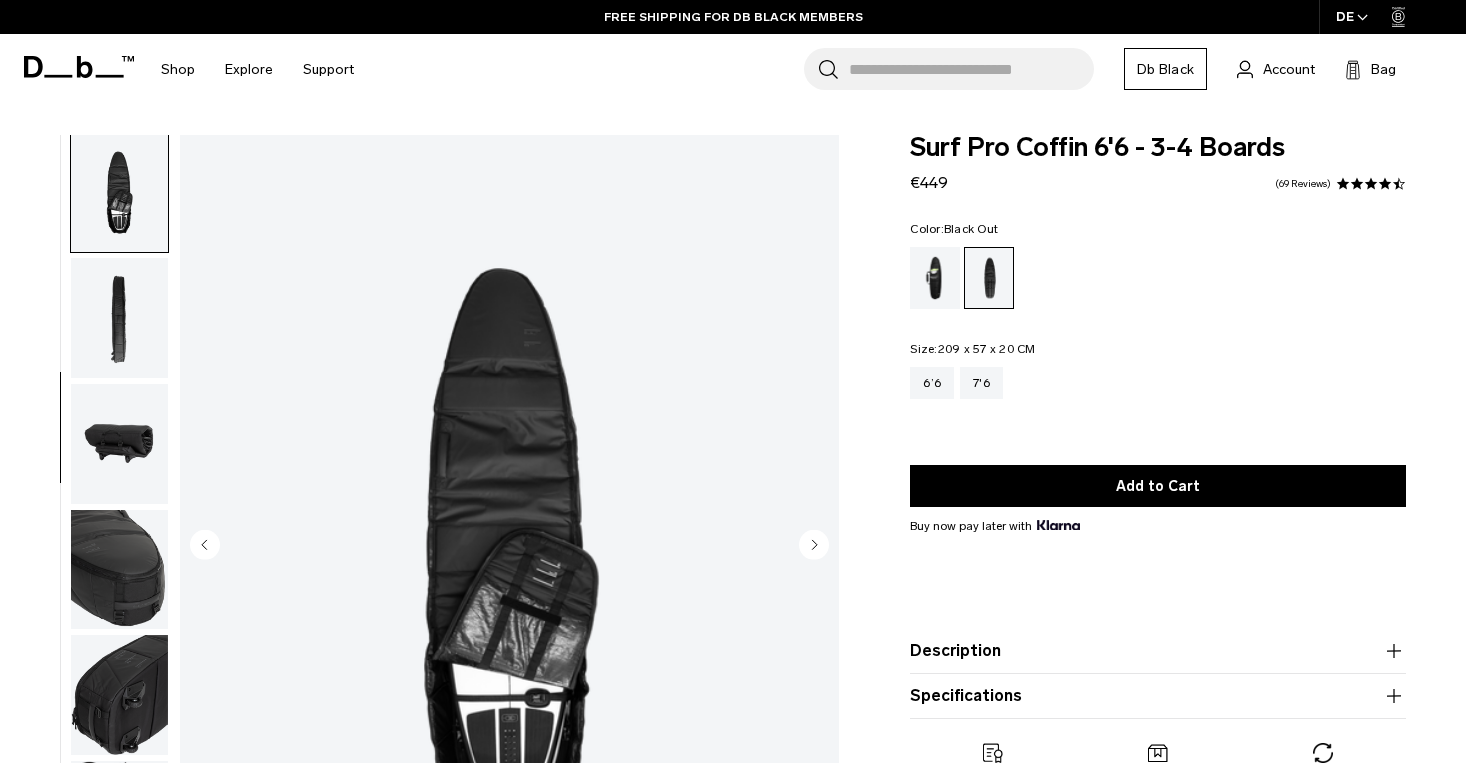 scroll, scrollTop: 382, scrollLeft: 0, axis: vertical 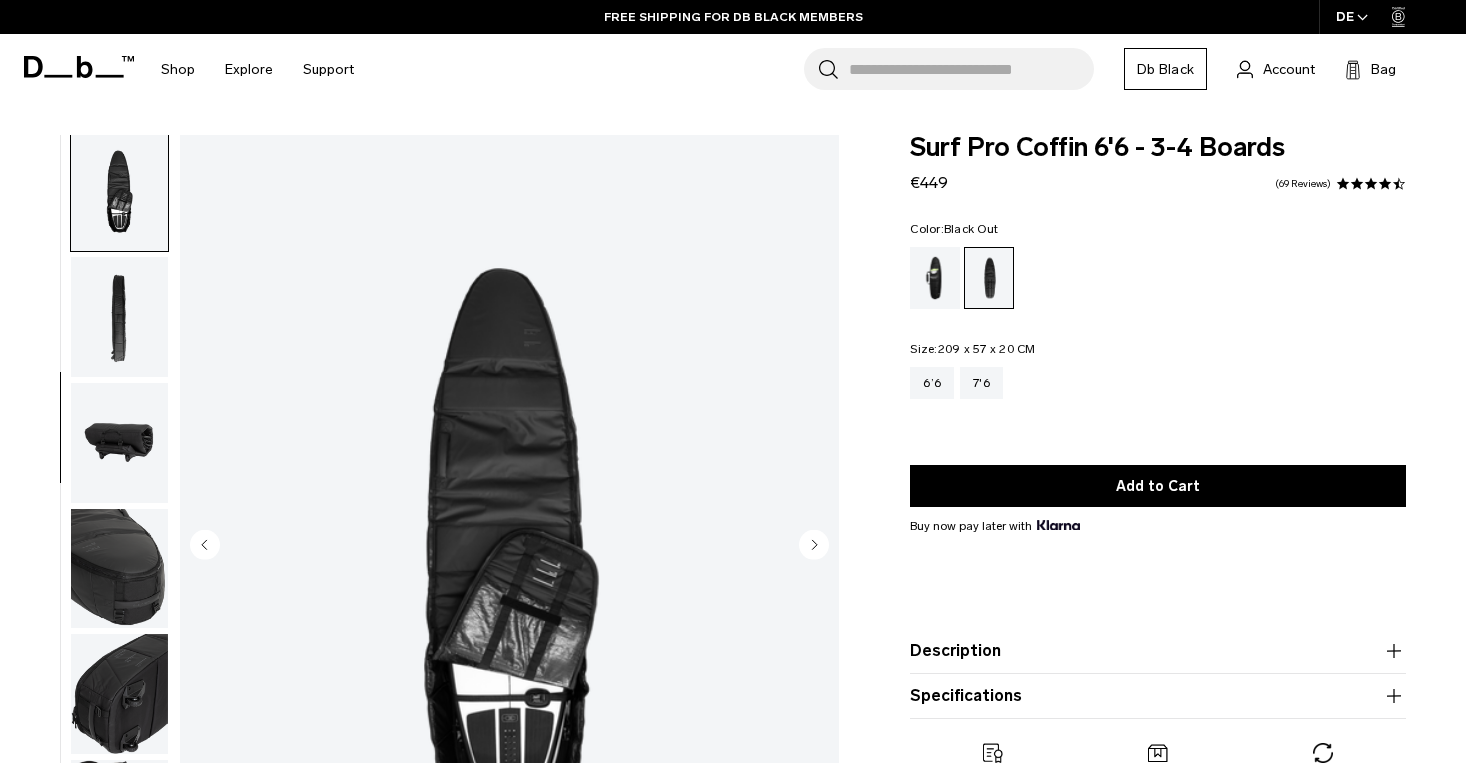 click at bounding box center (119, 317) 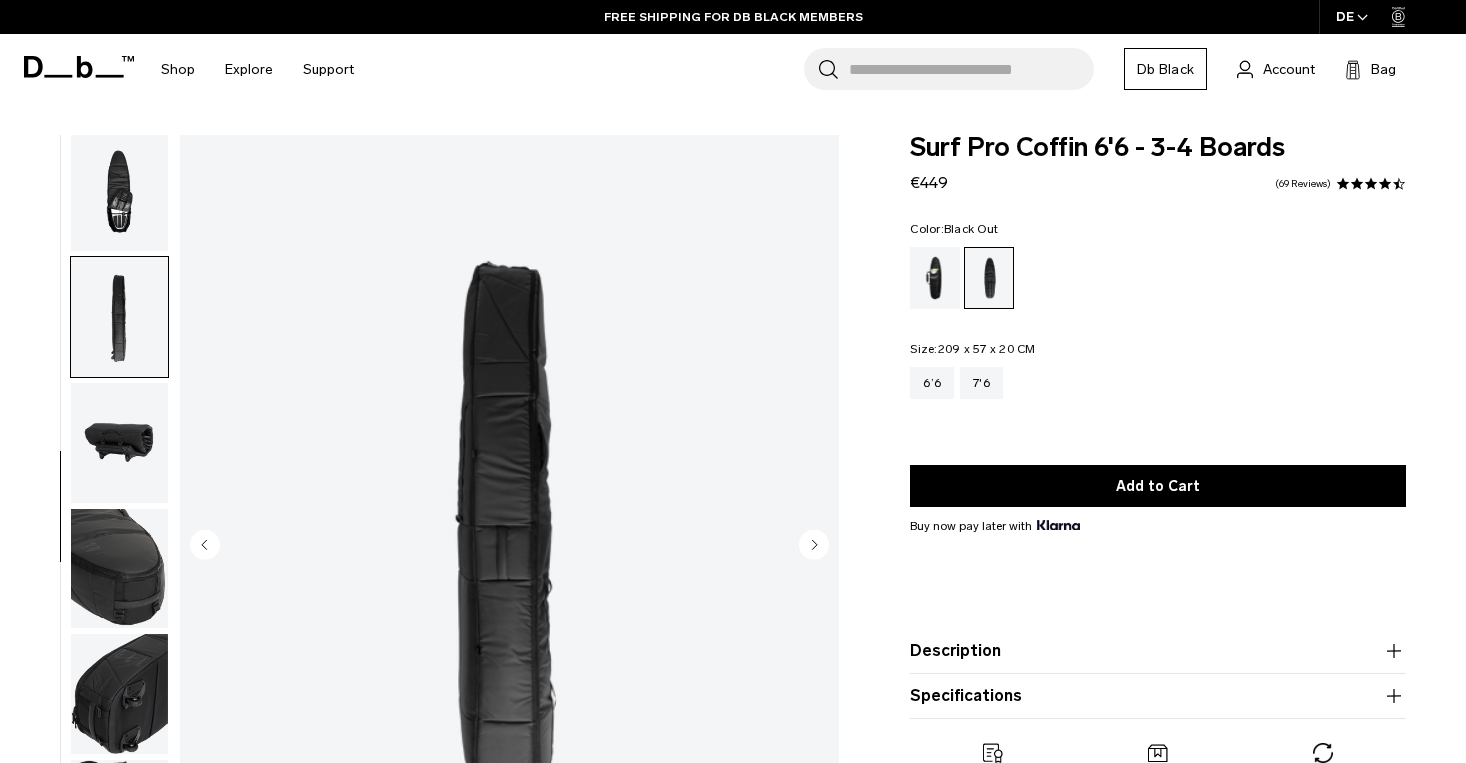 scroll, scrollTop: 446, scrollLeft: 0, axis: vertical 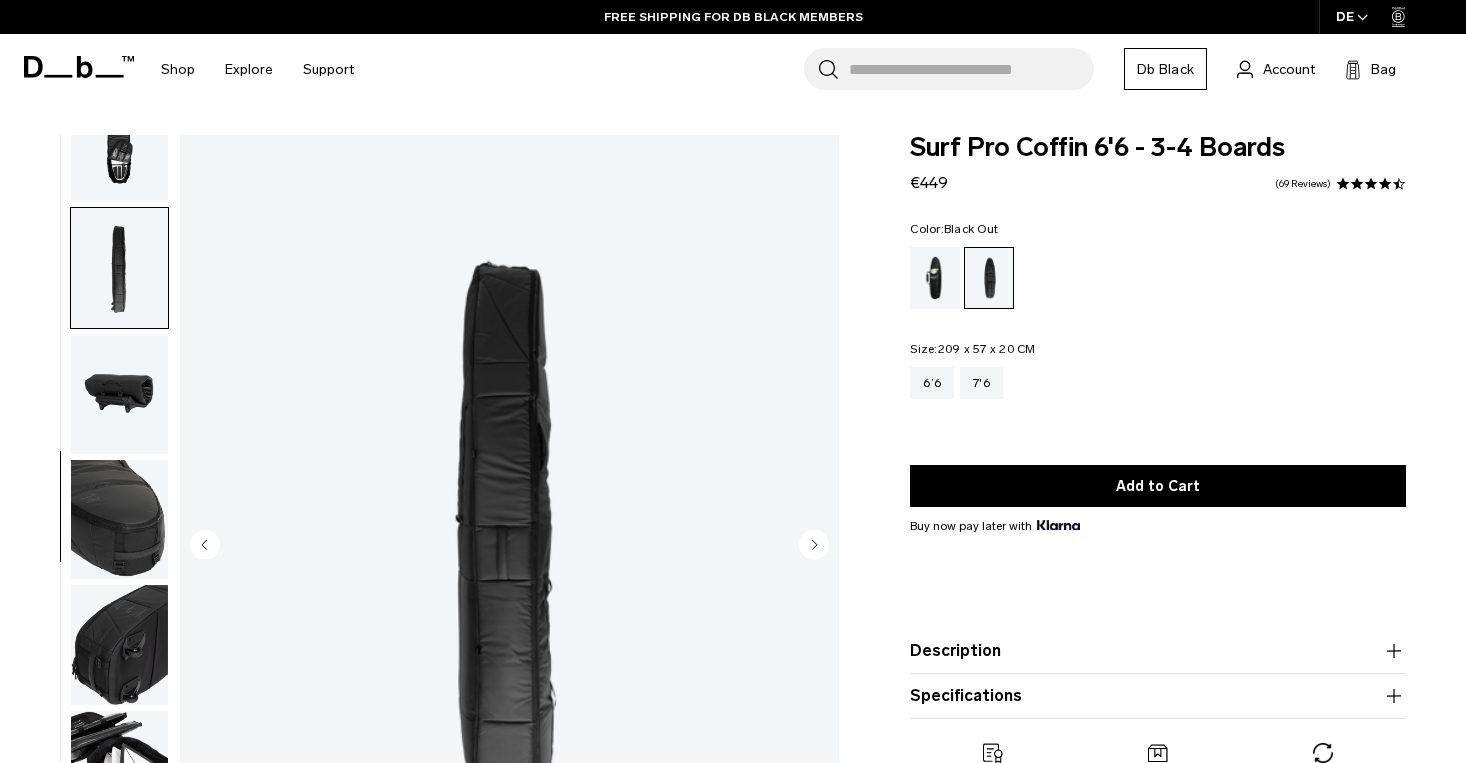 click at bounding box center (119, 394) 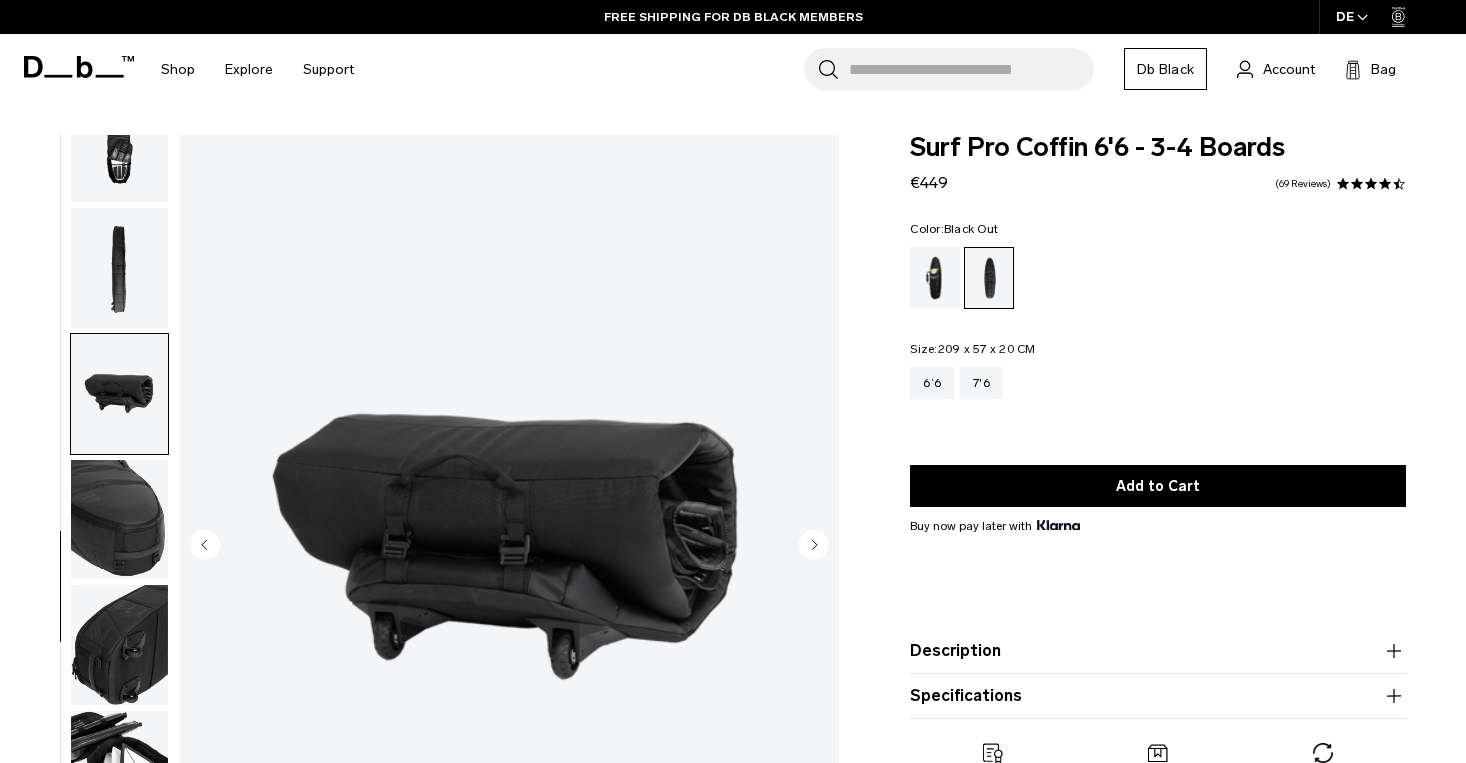 click at bounding box center (119, 520) 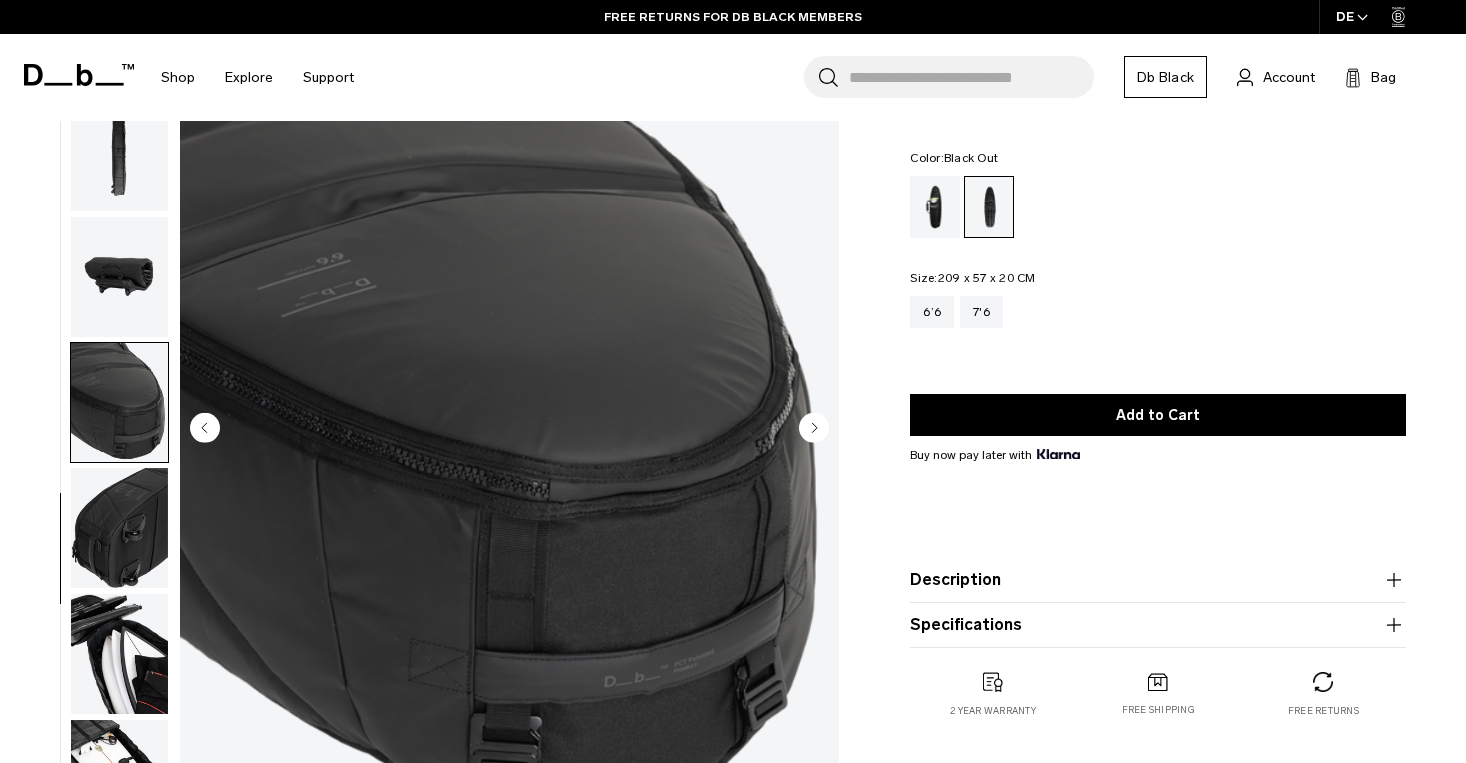 scroll, scrollTop: 132, scrollLeft: 0, axis: vertical 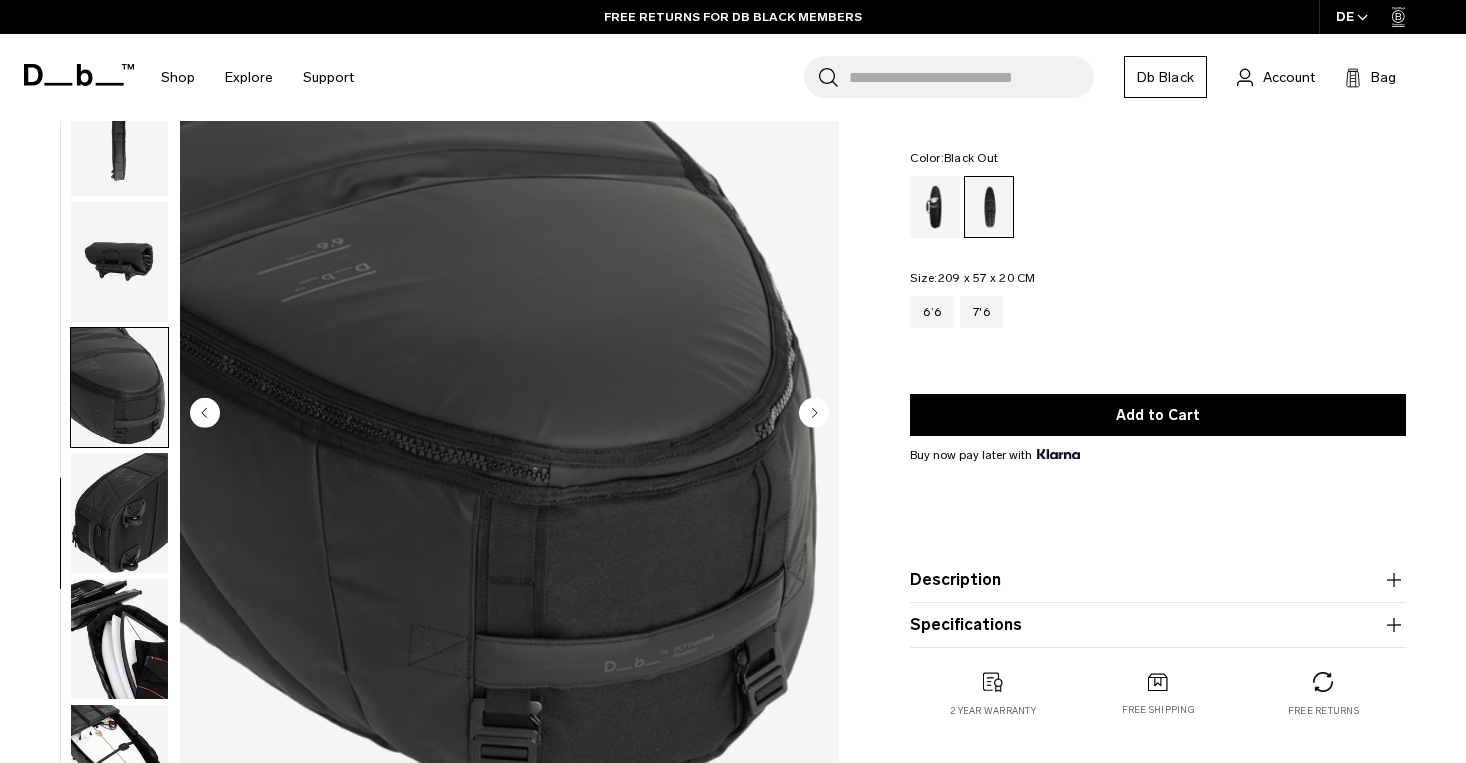 click at bounding box center (119, 513) 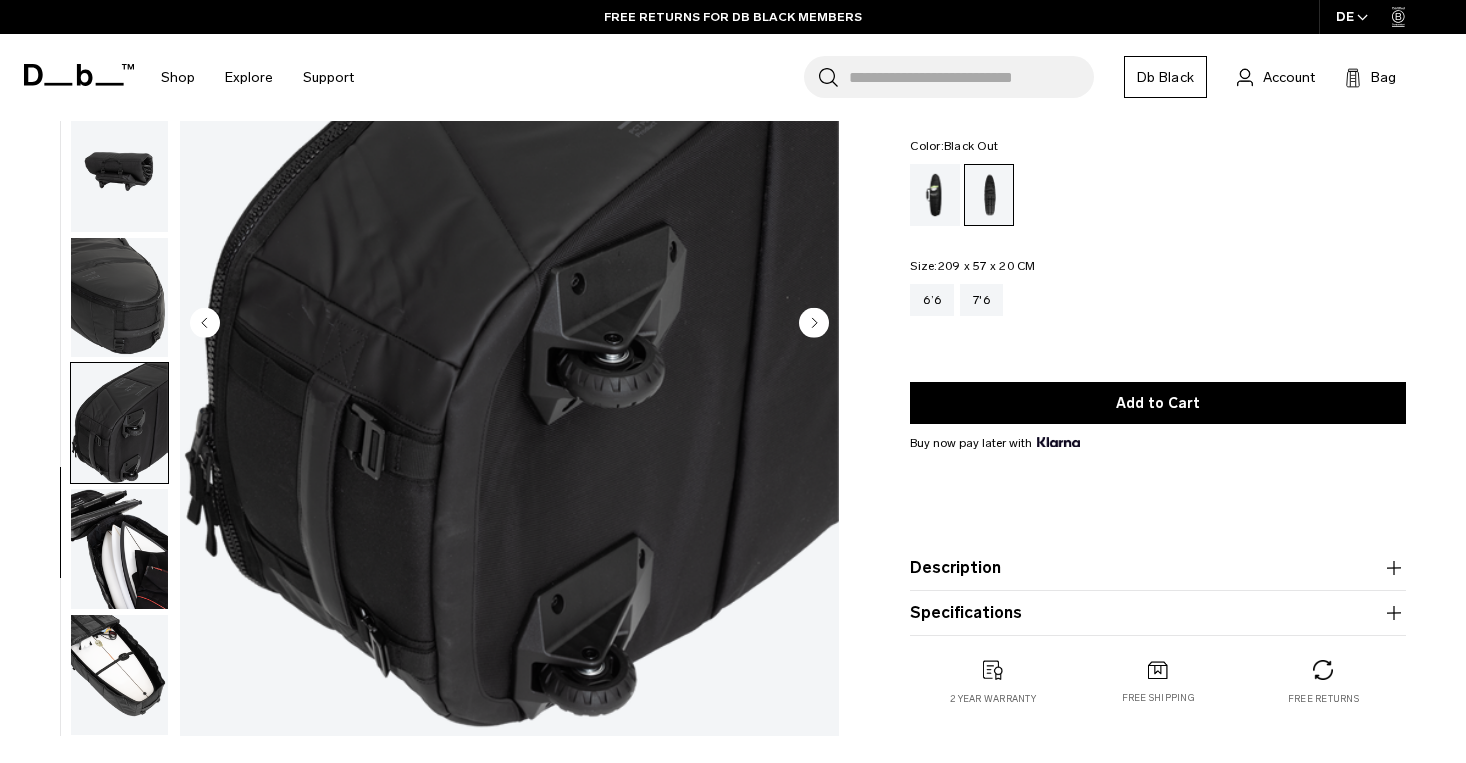 scroll, scrollTop: 224, scrollLeft: 0, axis: vertical 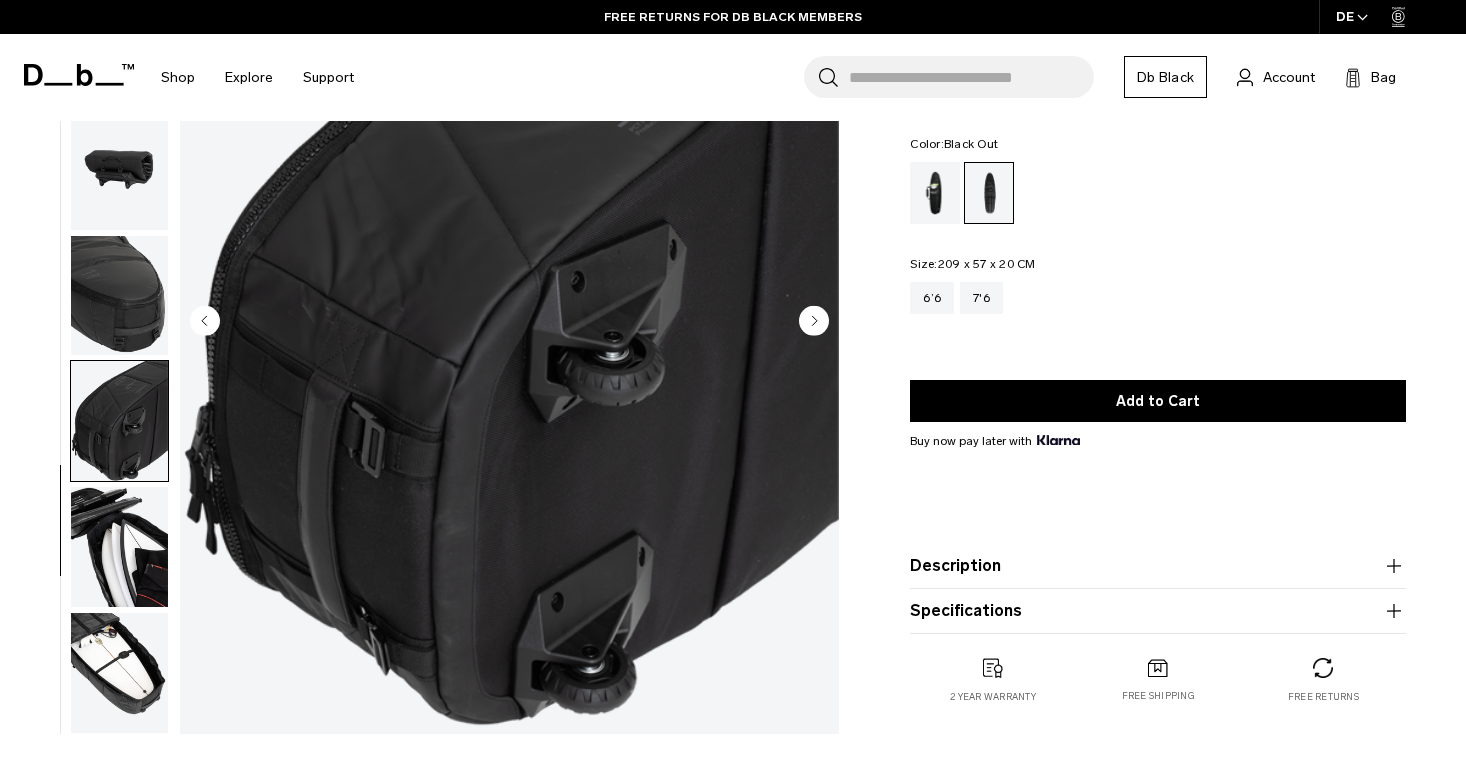 click at bounding box center [119, 421] 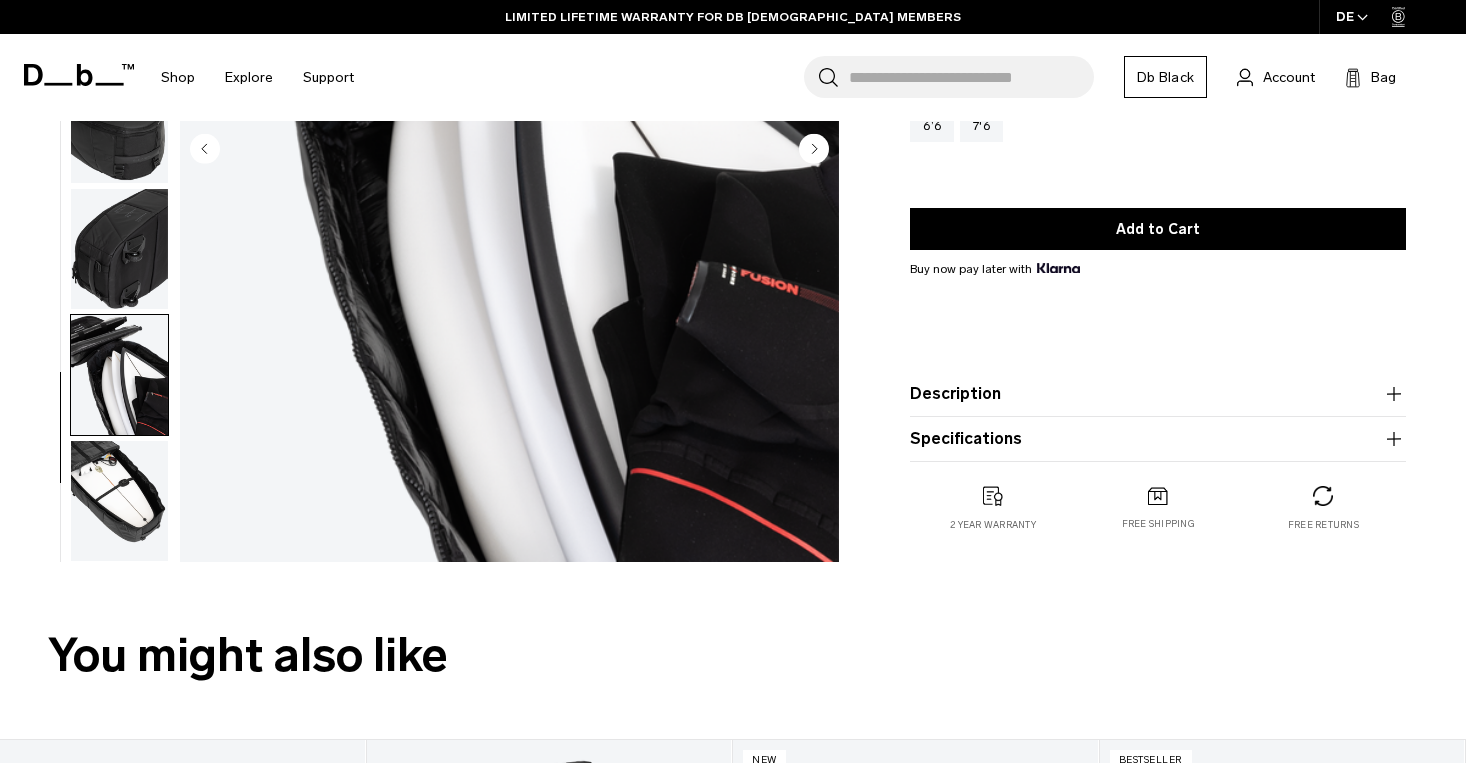 scroll, scrollTop: 397, scrollLeft: 0, axis: vertical 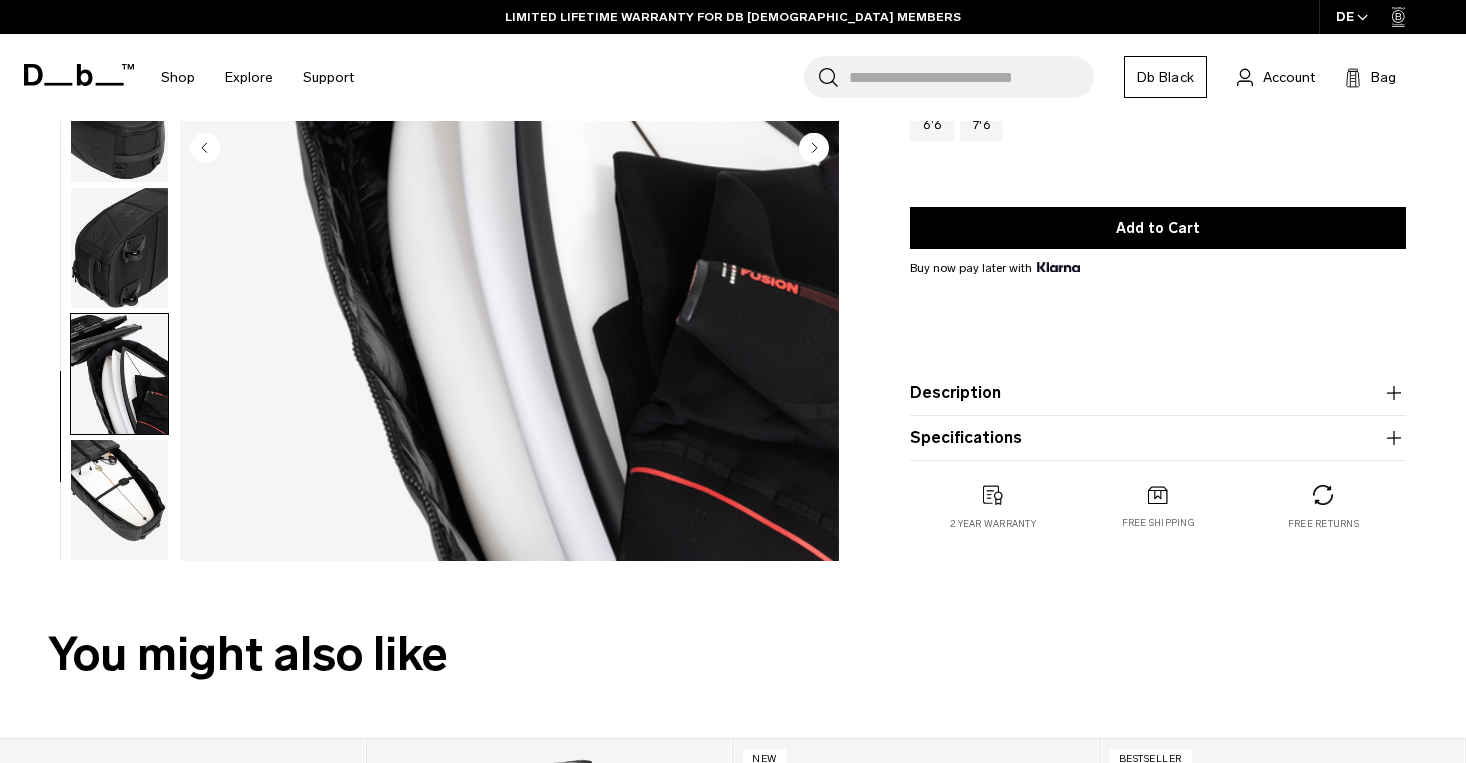 click at bounding box center (119, 500) 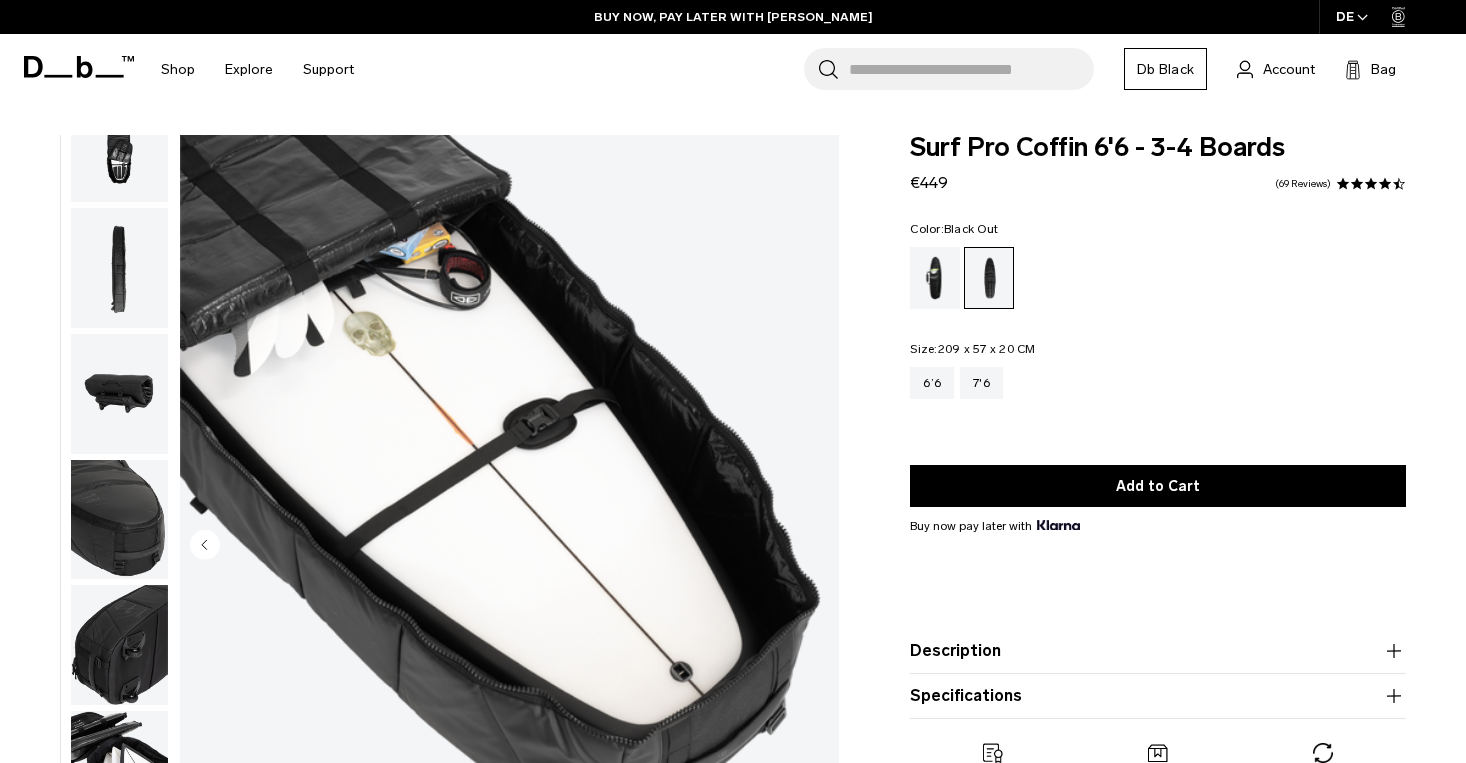 scroll, scrollTop: -2, scrollLeft: 0, axis: vertical 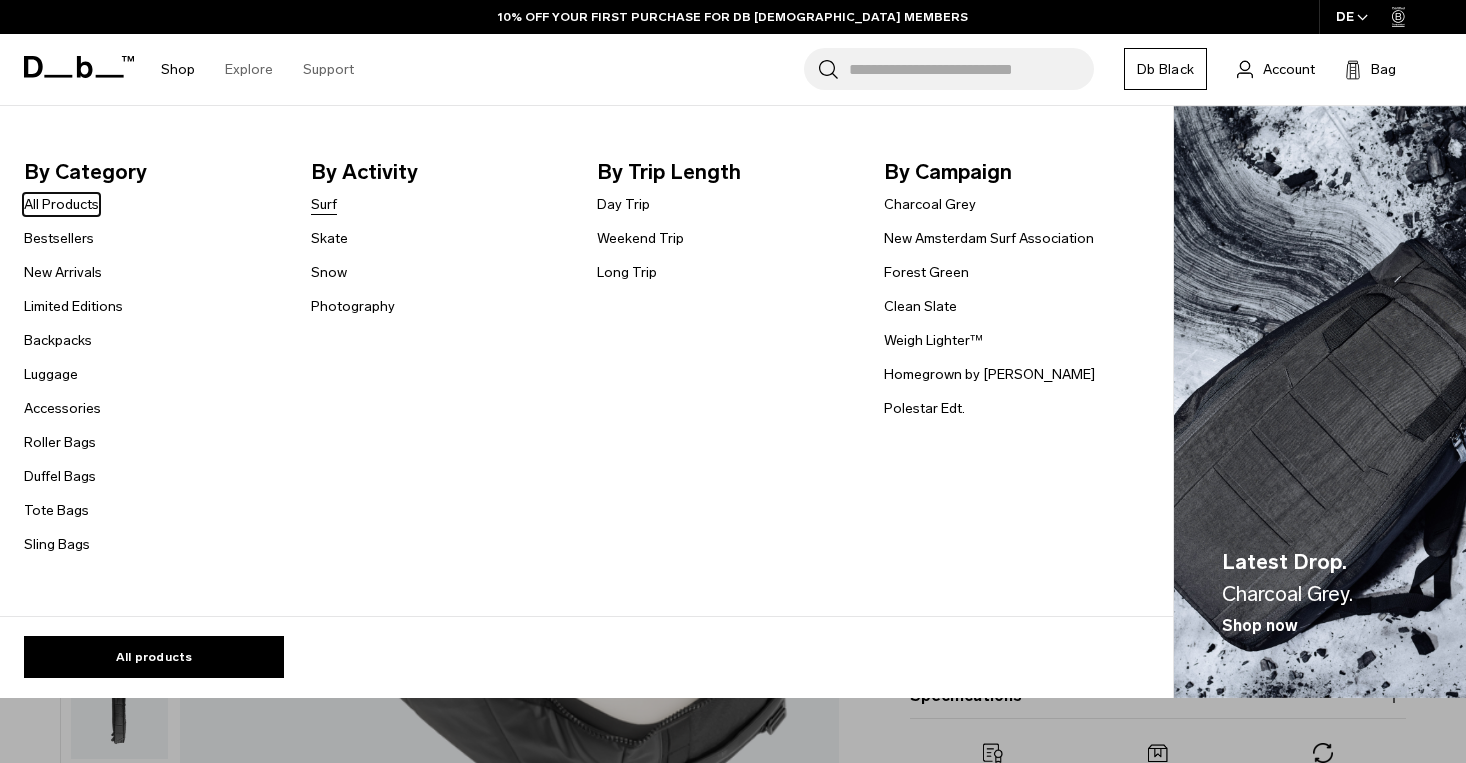 click on "Surf" at bounding box center (324, 204) 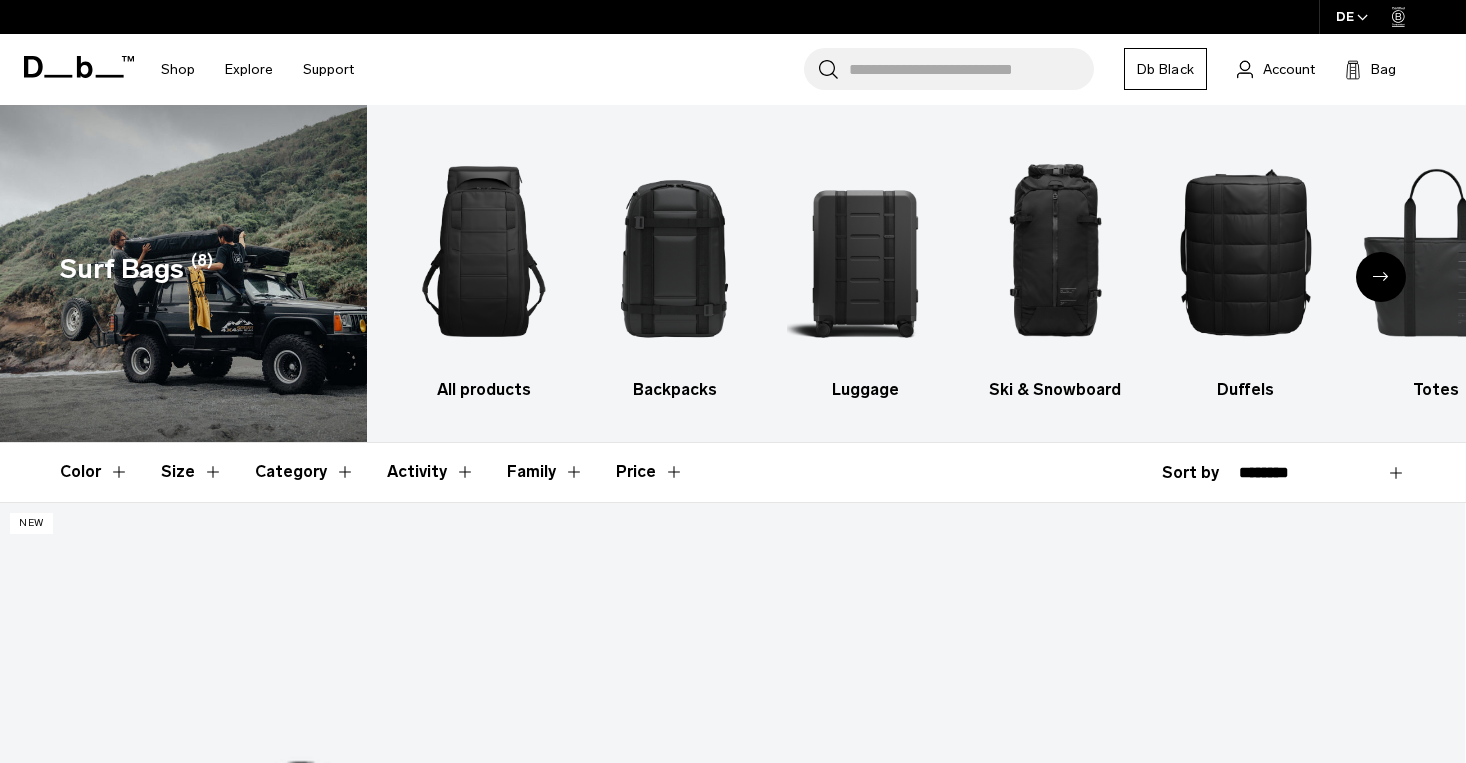 scroll, scrollTop: 0, scrollLeft: 0, axis: both 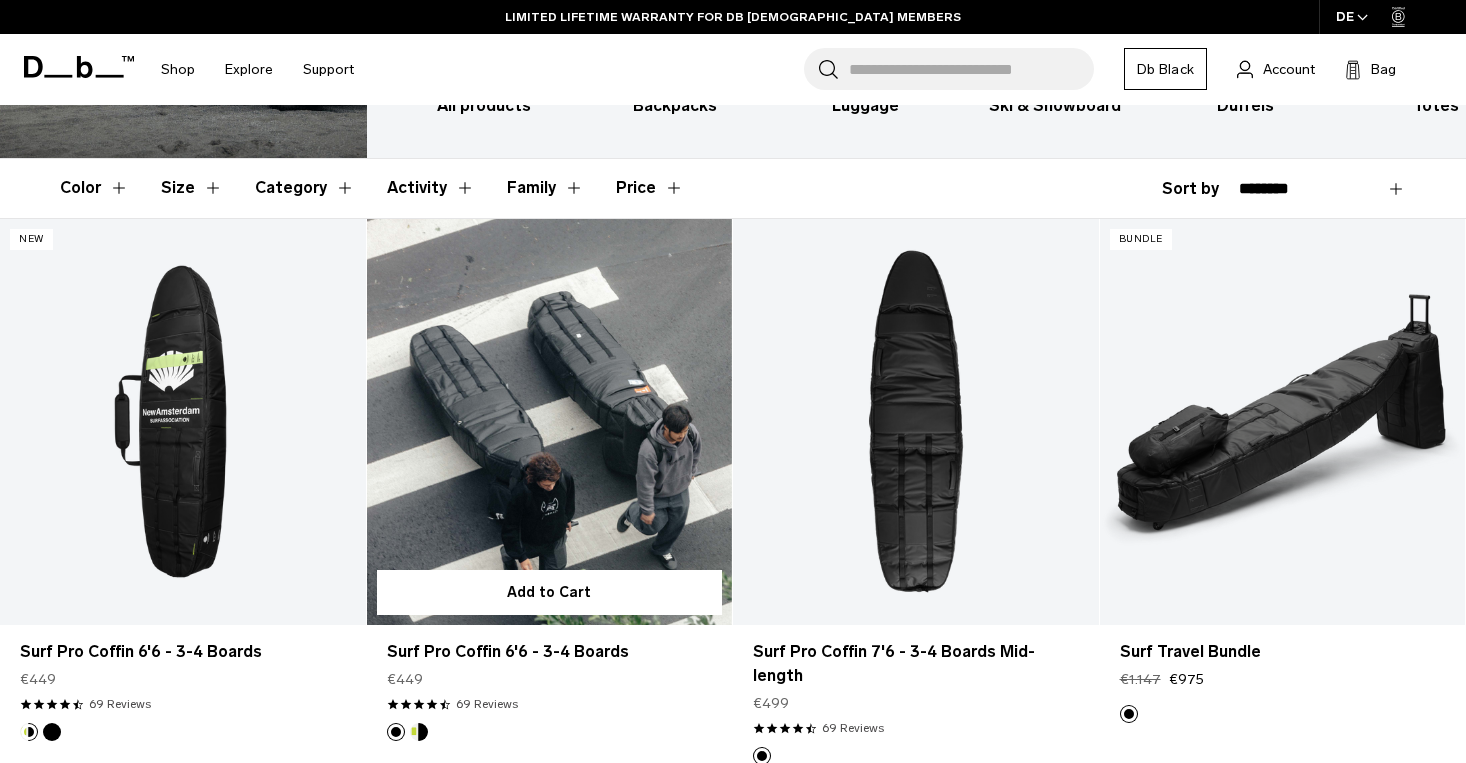 click at bounding box center [550, 422] 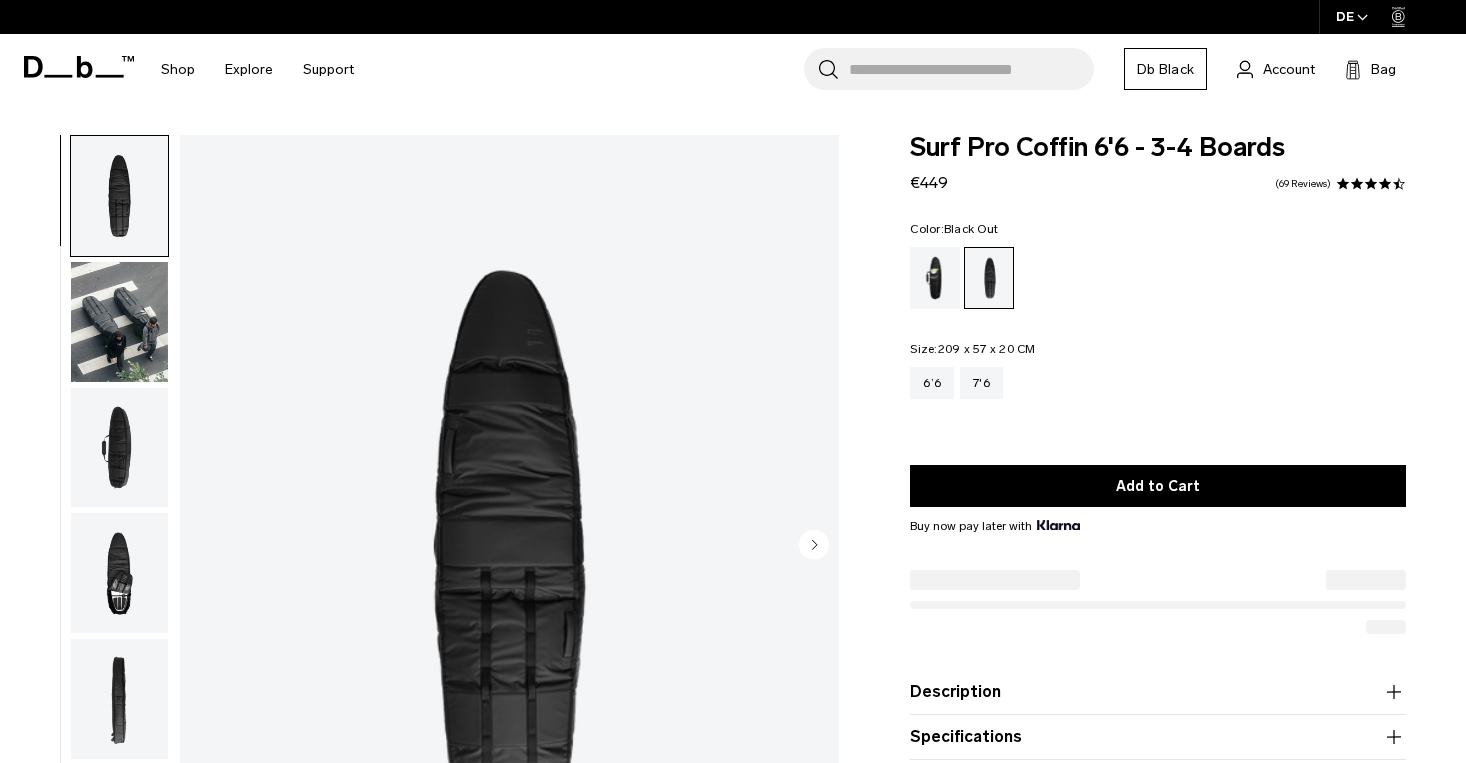 scroll, scrollTop: 19, scrollLeft: 0, axis: vertical 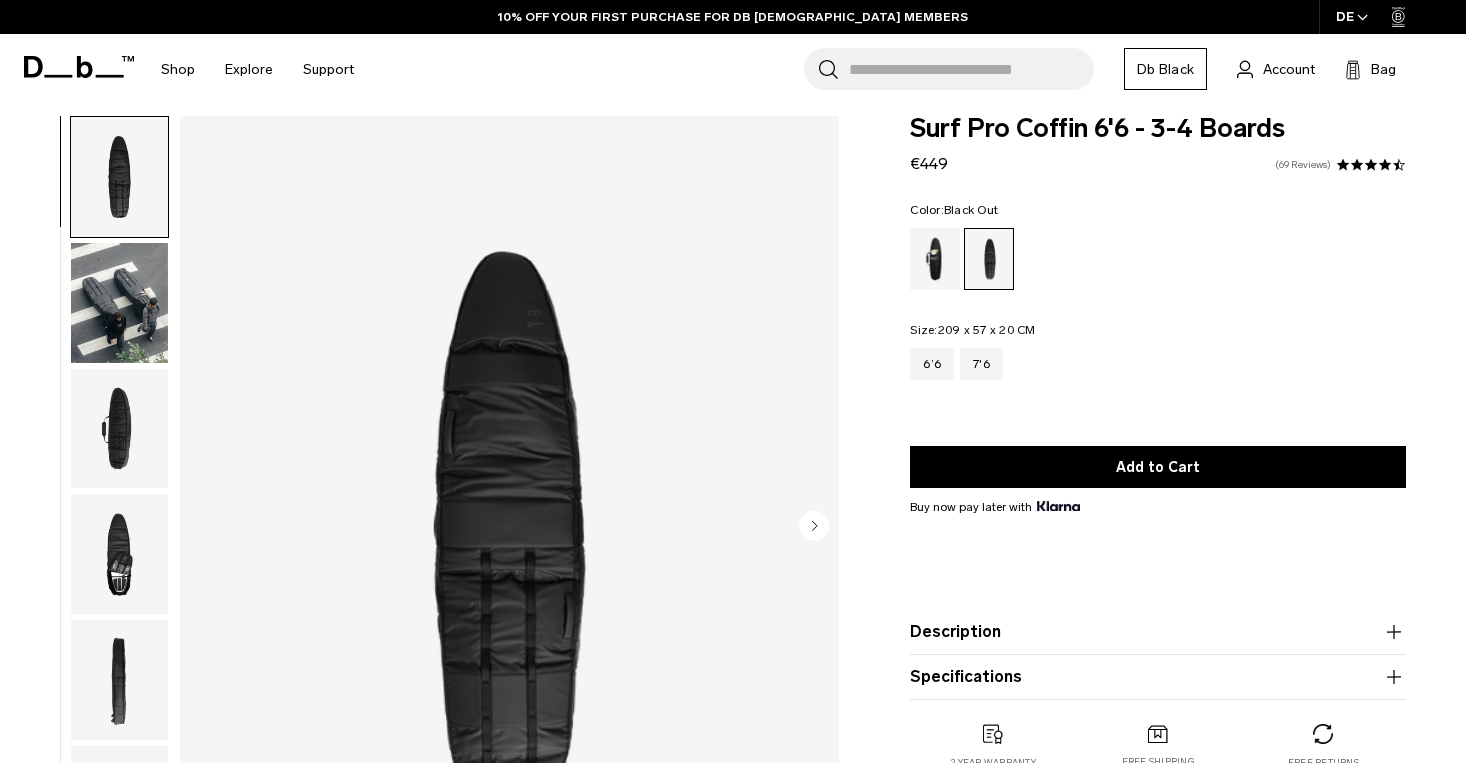 click on "69 Reviews" at bounding box center (1303, 165) 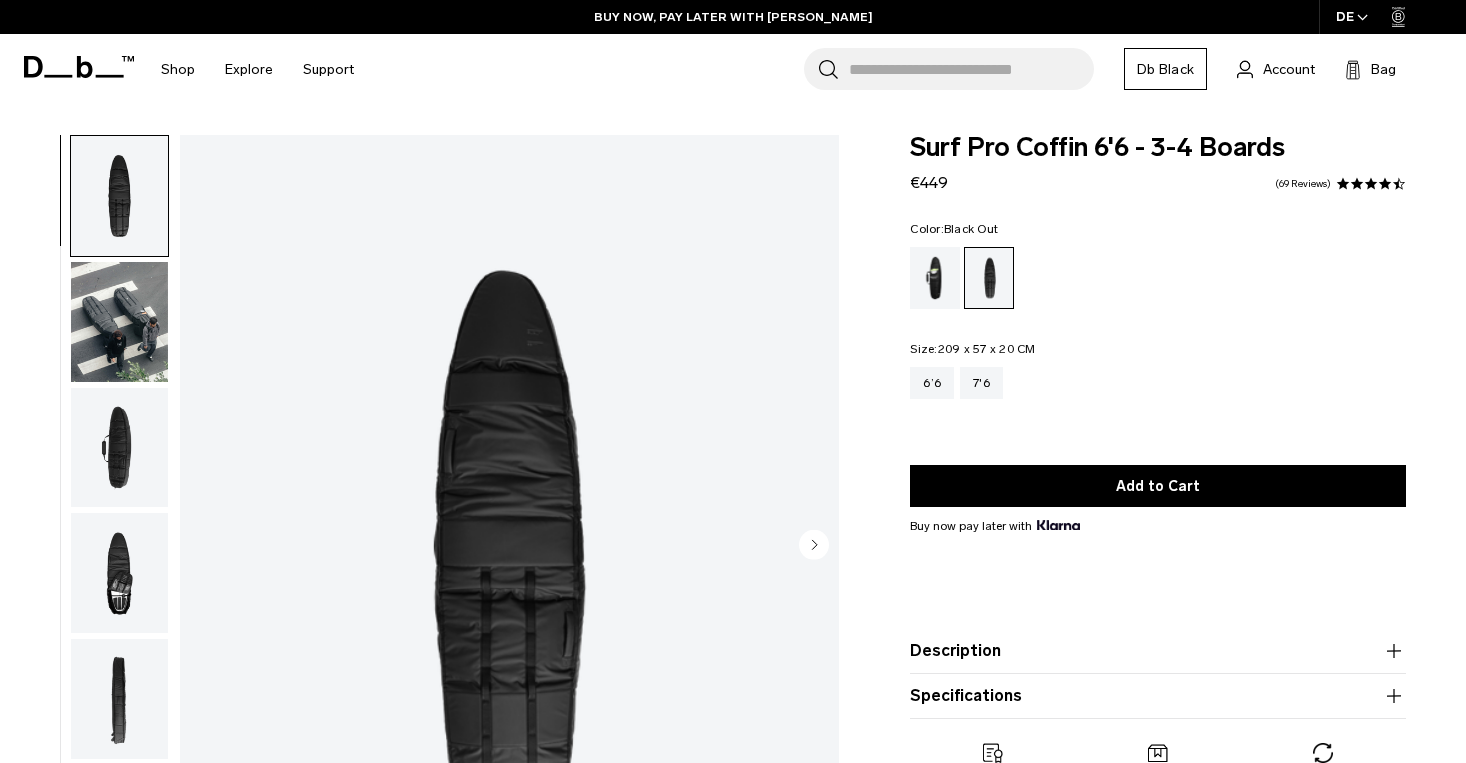 scroll, scrollTop: 0, scrollLeft: 0, axis: both 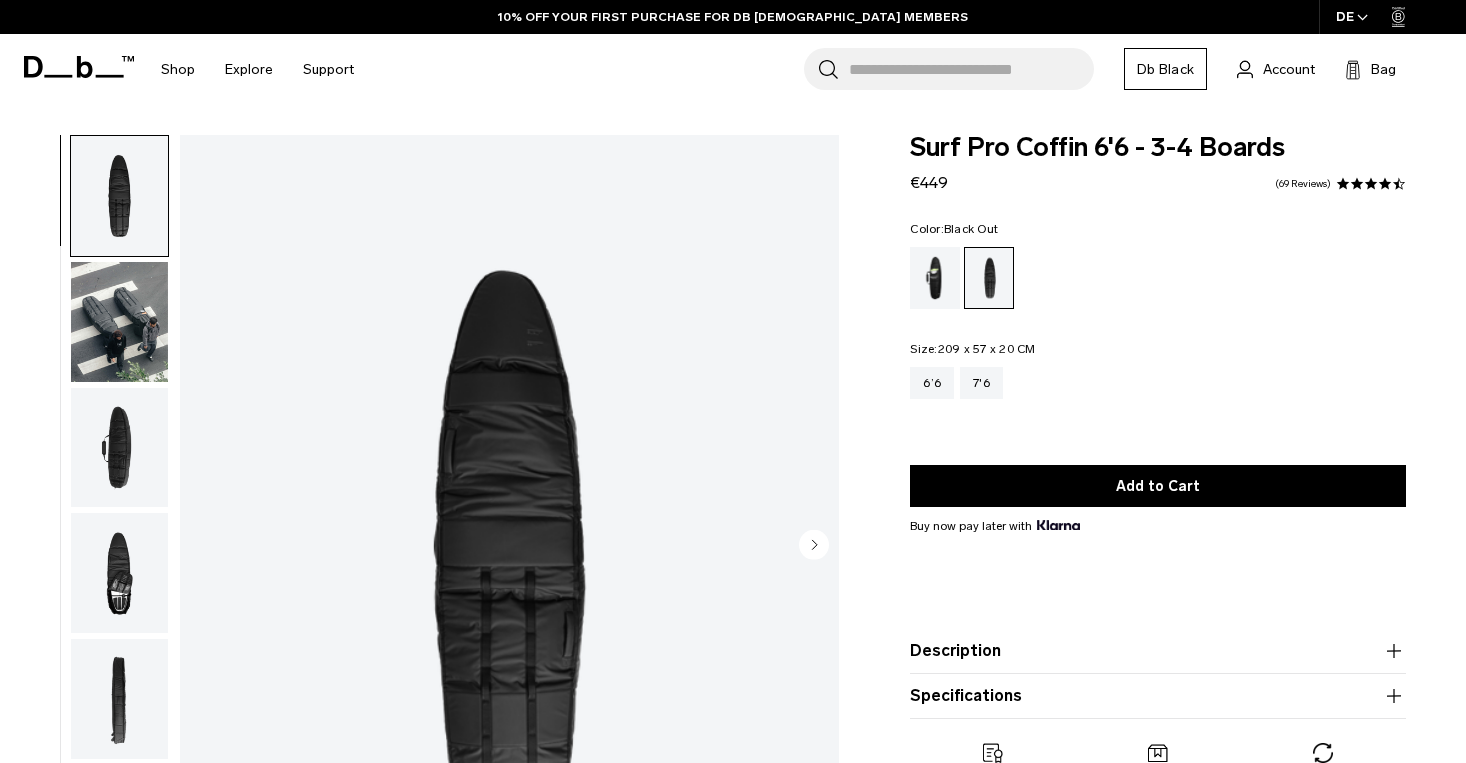 click at bounding box center [119, 448] 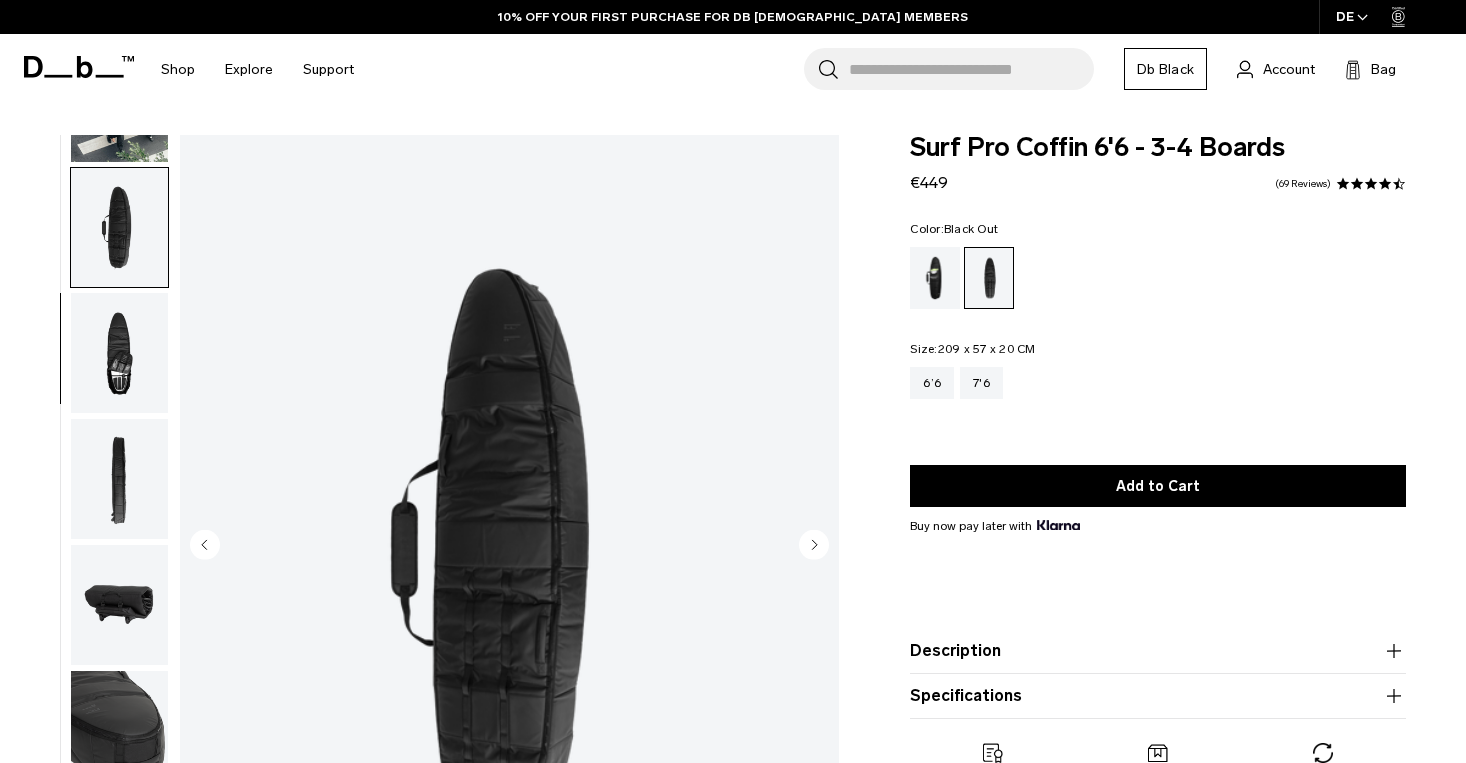 scroll, scrollTop: 255, scrollLeft: 0, axis: vertical 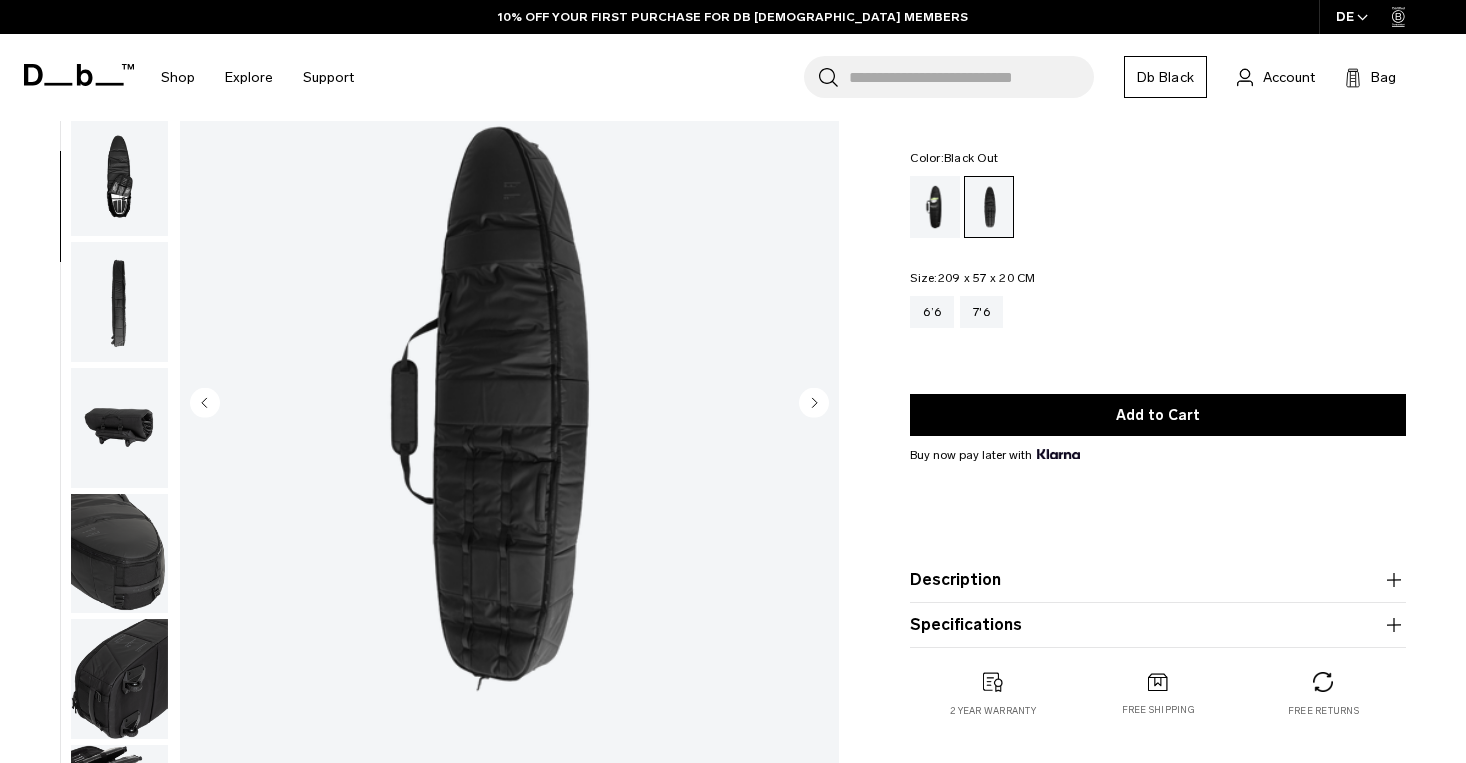 click 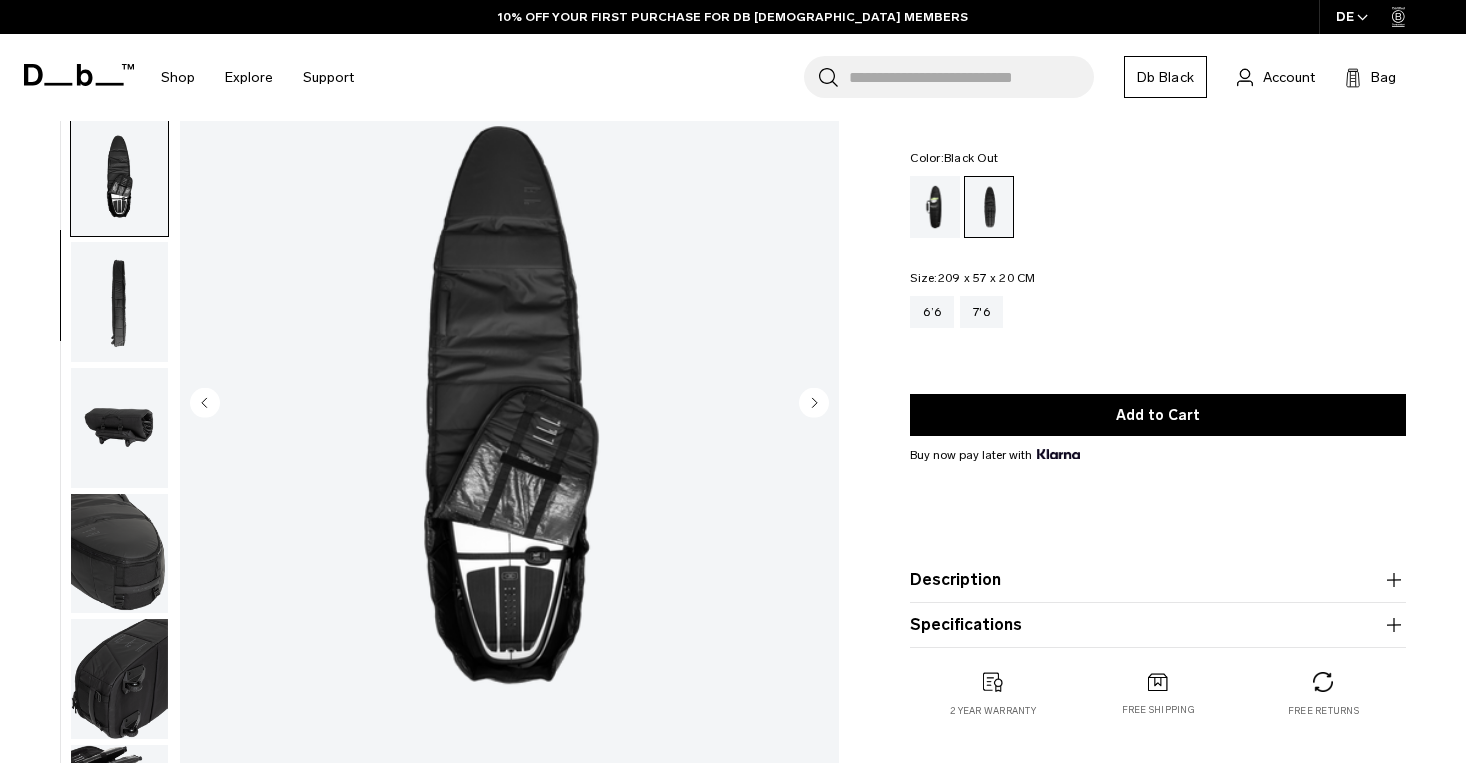 scroll, scrollTop: 382, scrollLeft: 0, axis: vertical 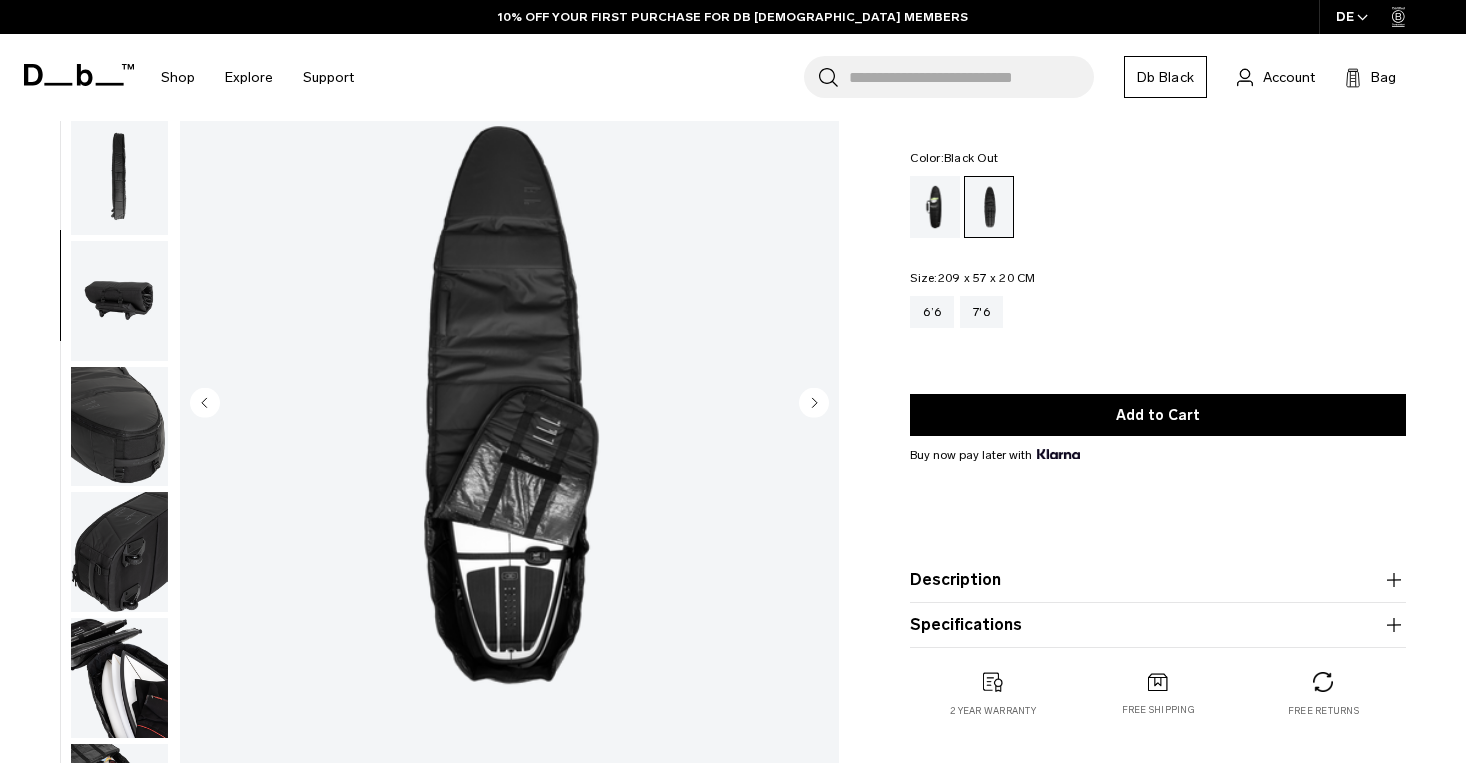 click 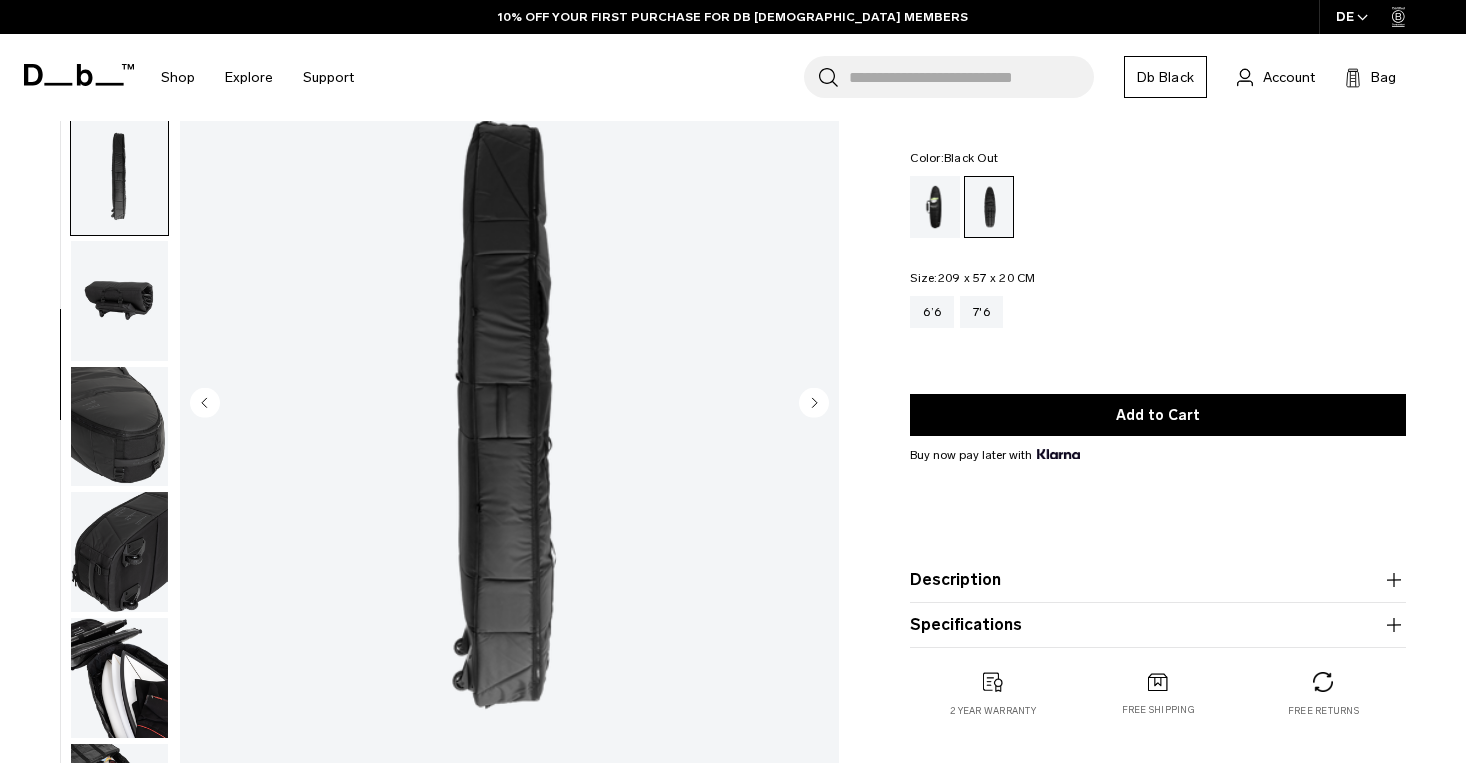scroll, scrollTop: 446, scrollLeft: 0, axis: vertical 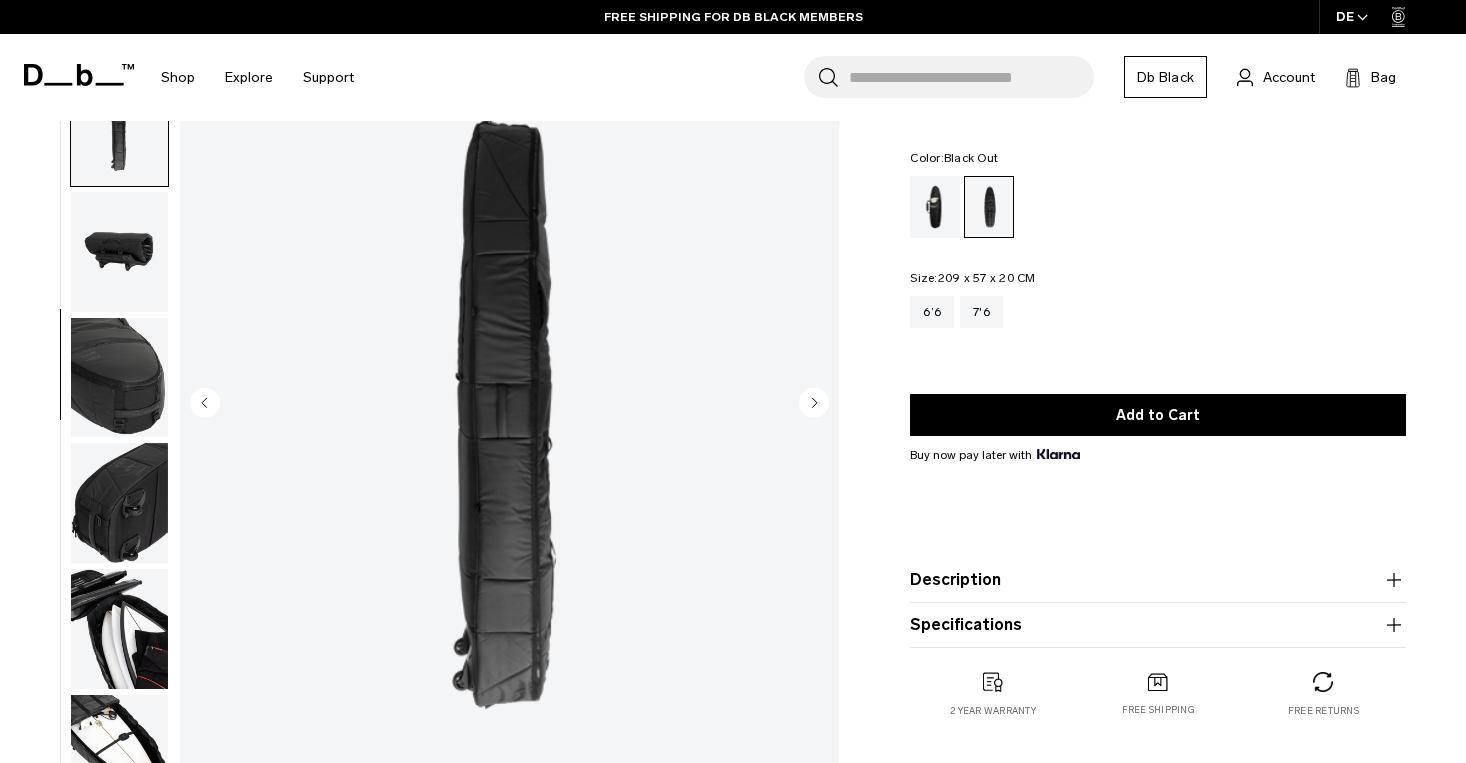 click 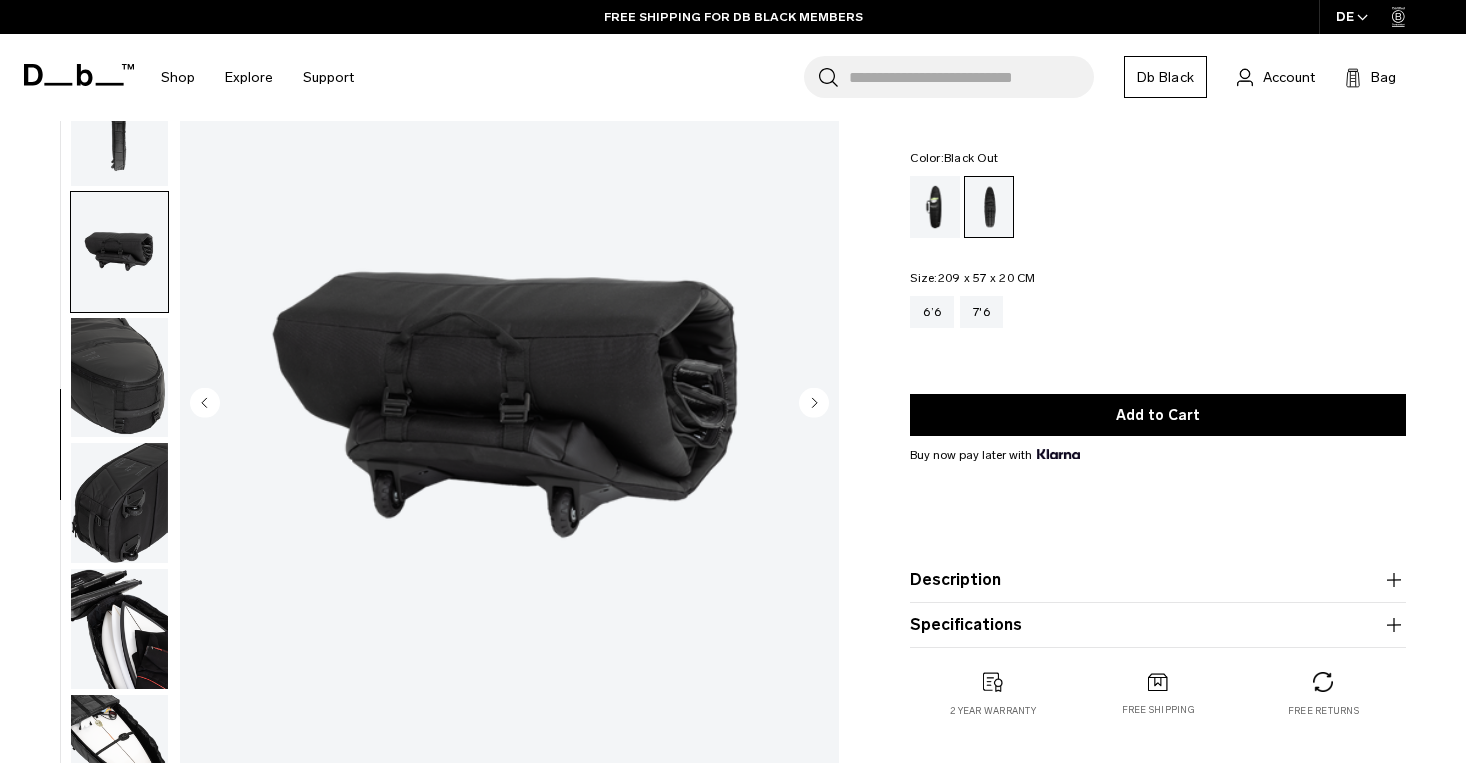 click 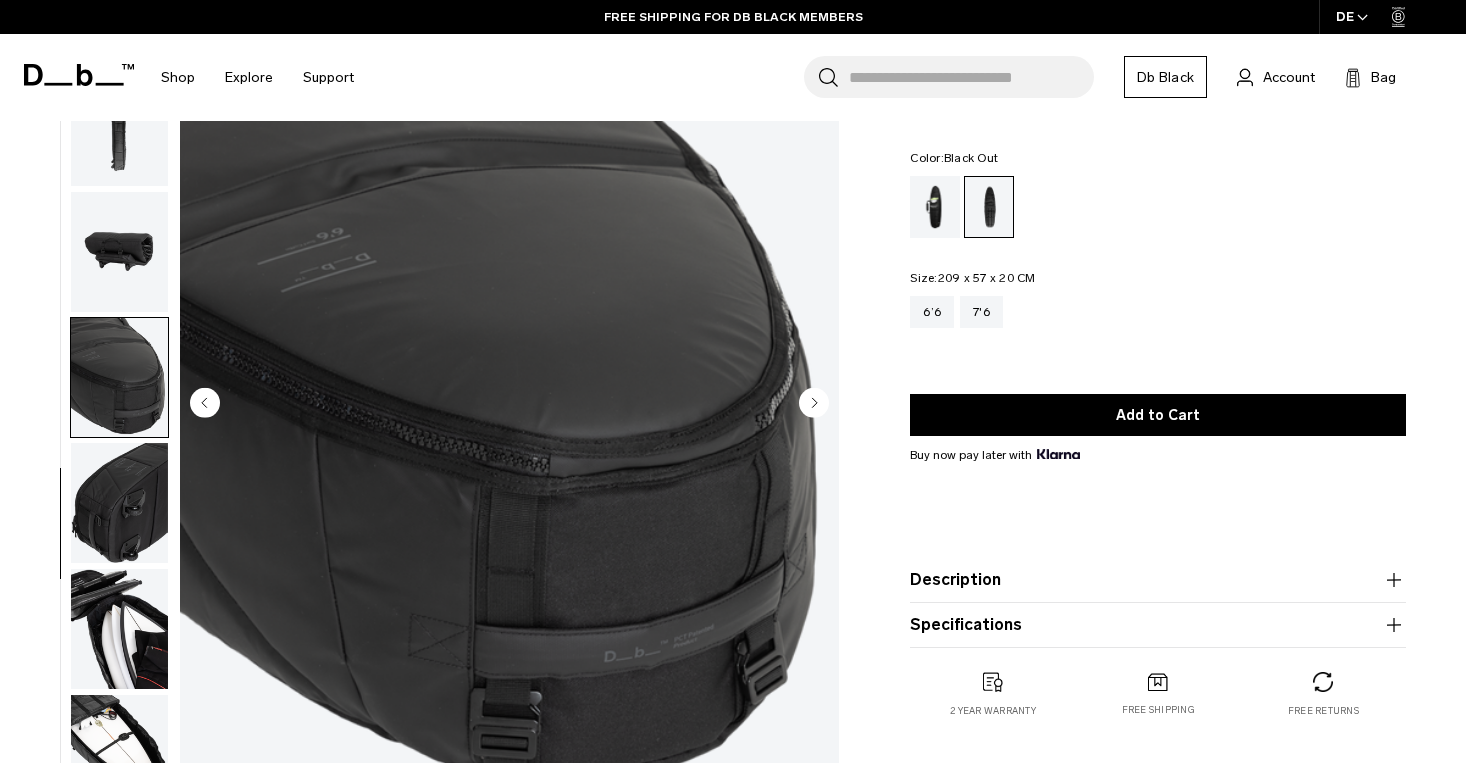 click 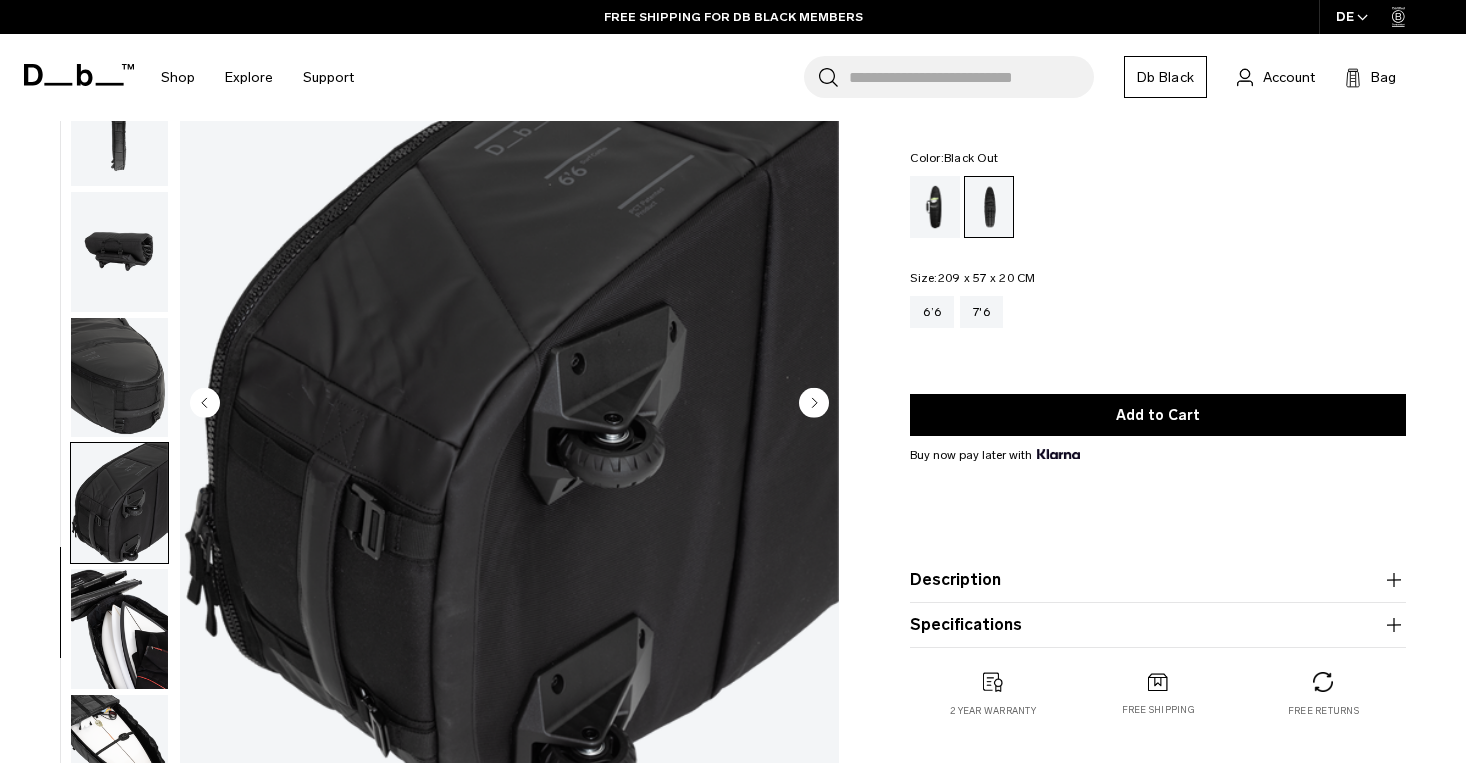 click 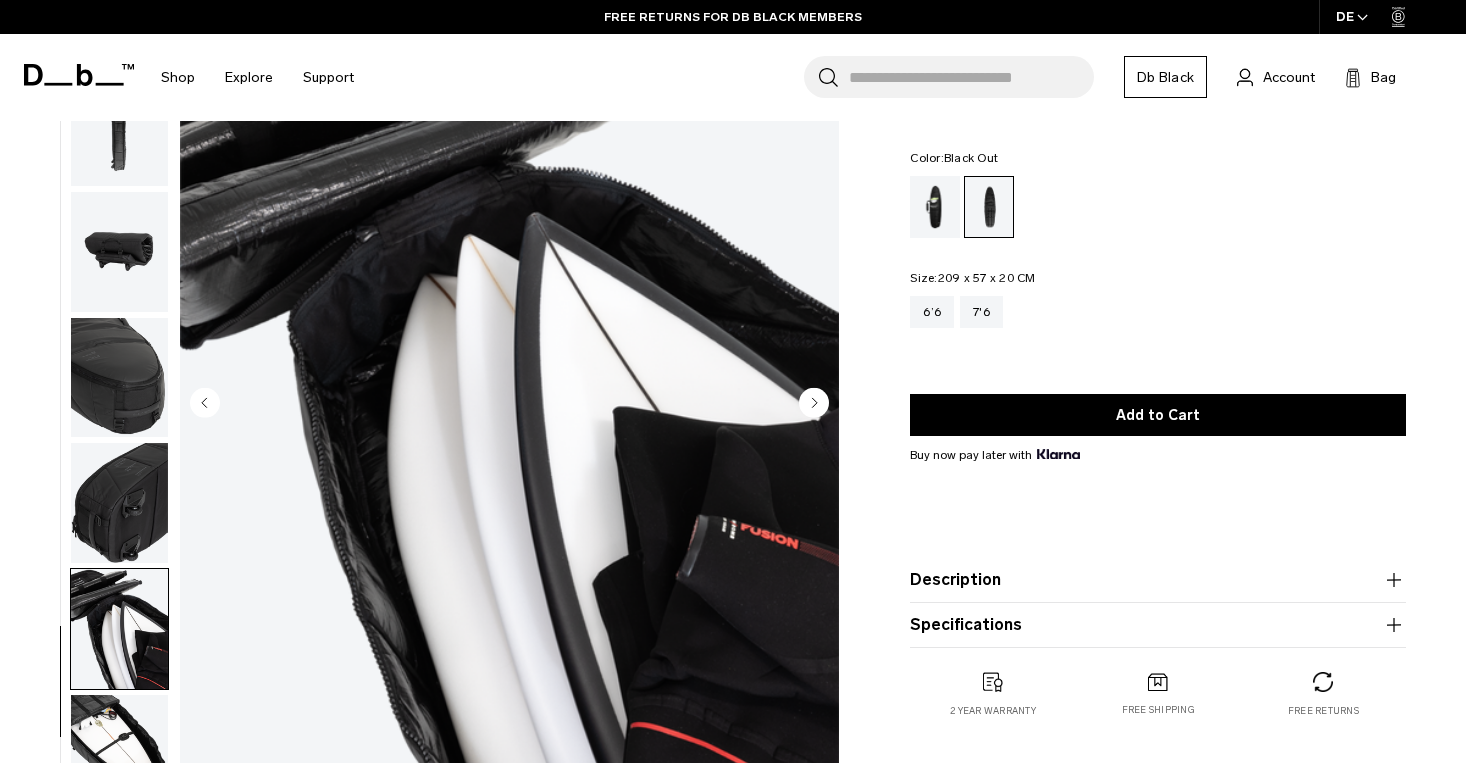 click 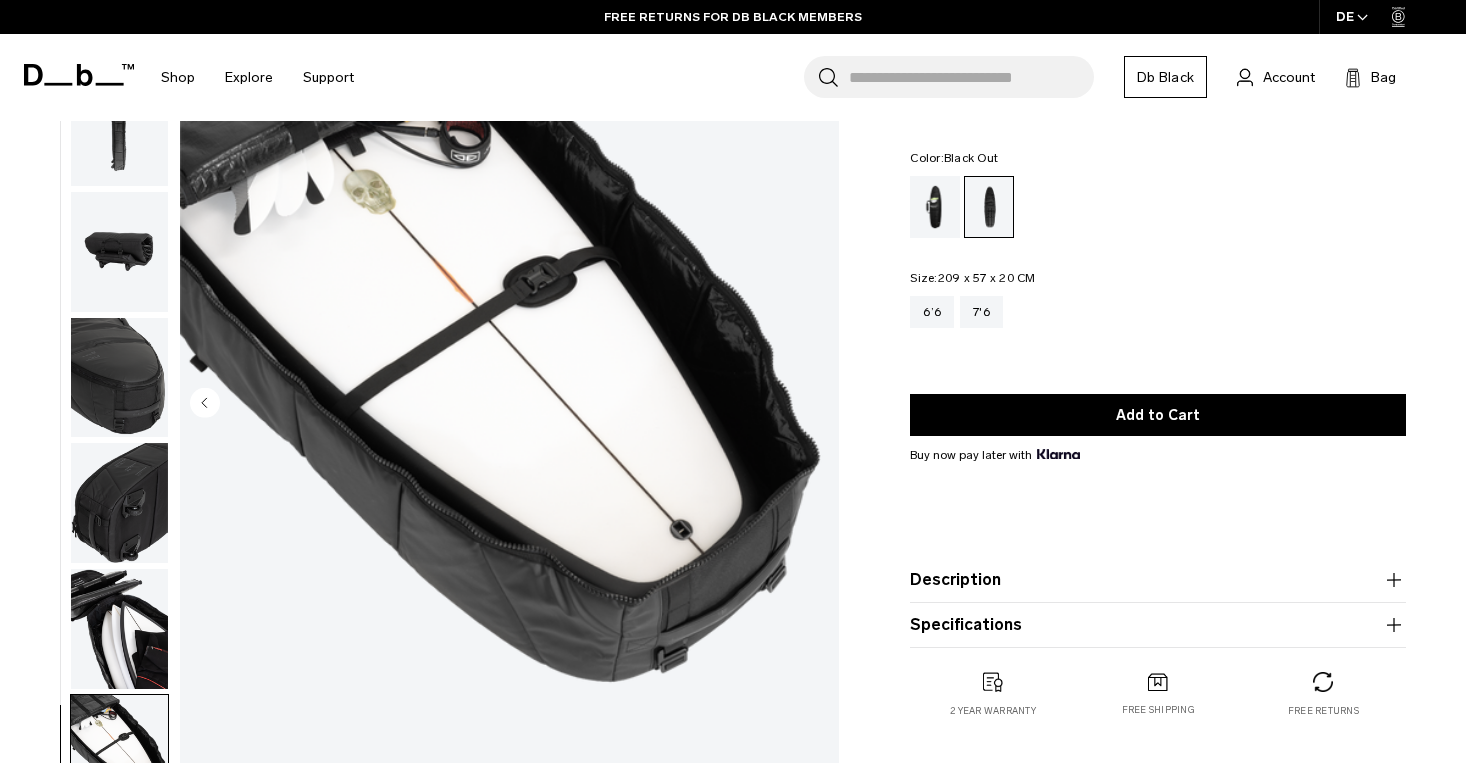 click at bounding box center (509, 404) 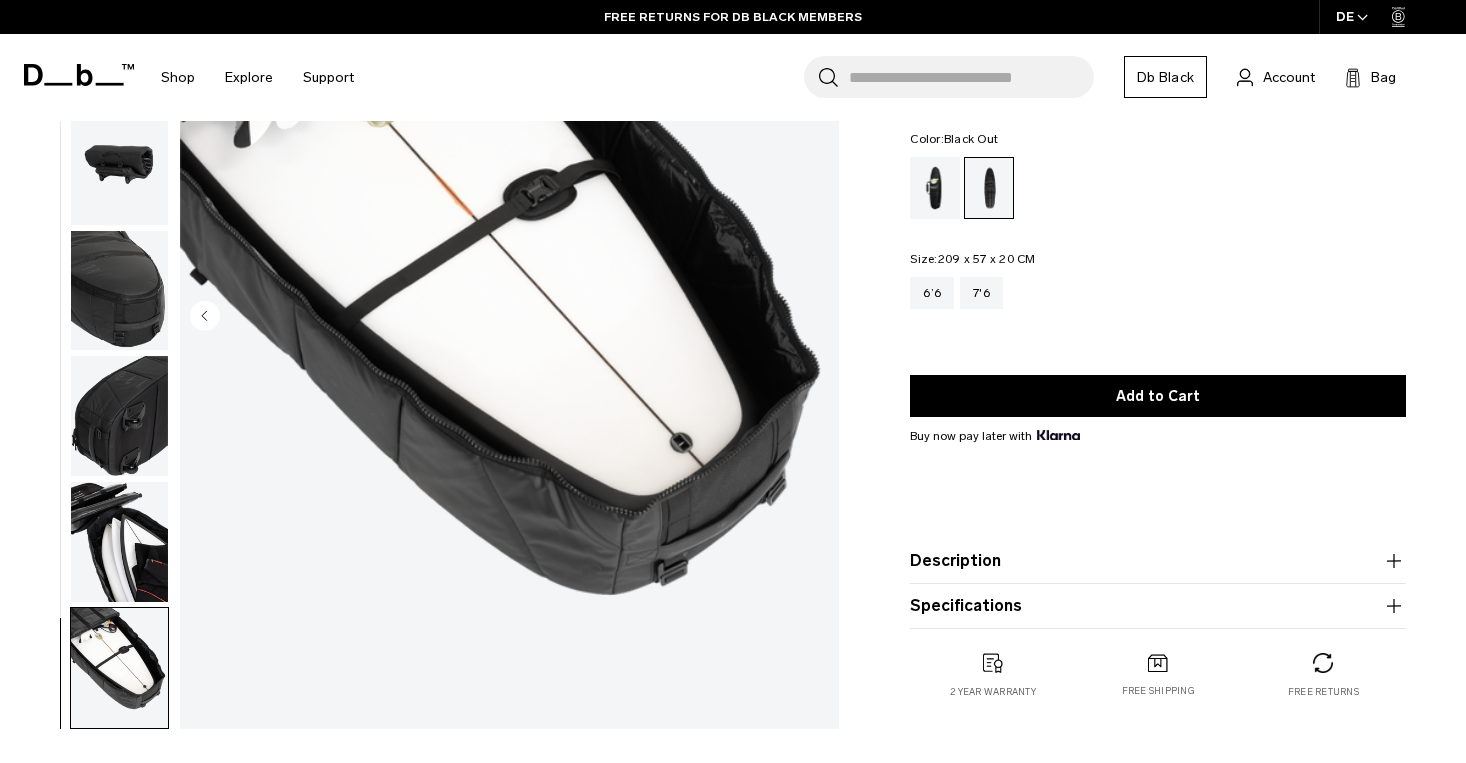 scroll, scrollTop: 231, scrollLeft: 0, axis: vertical 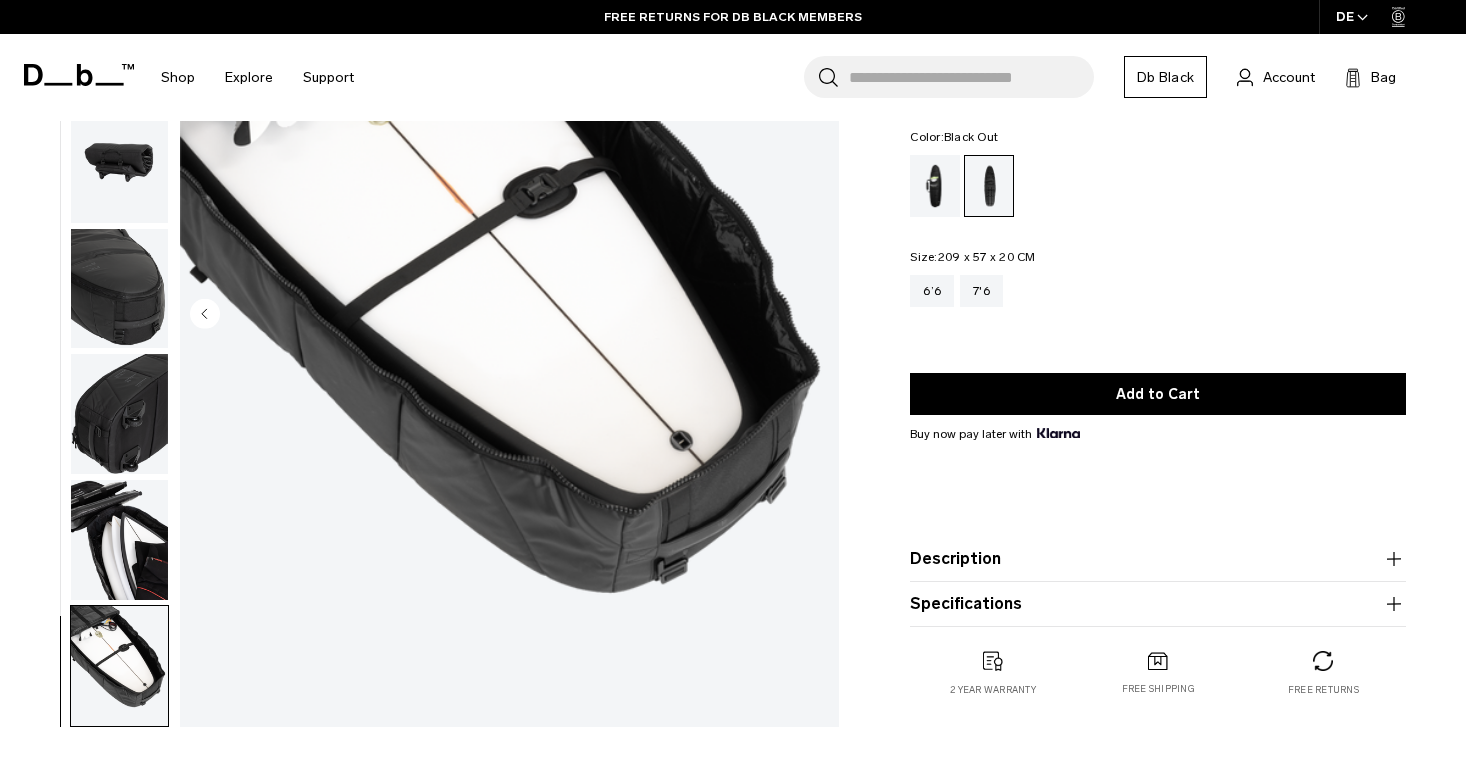 click at bounding box center (119, 414) 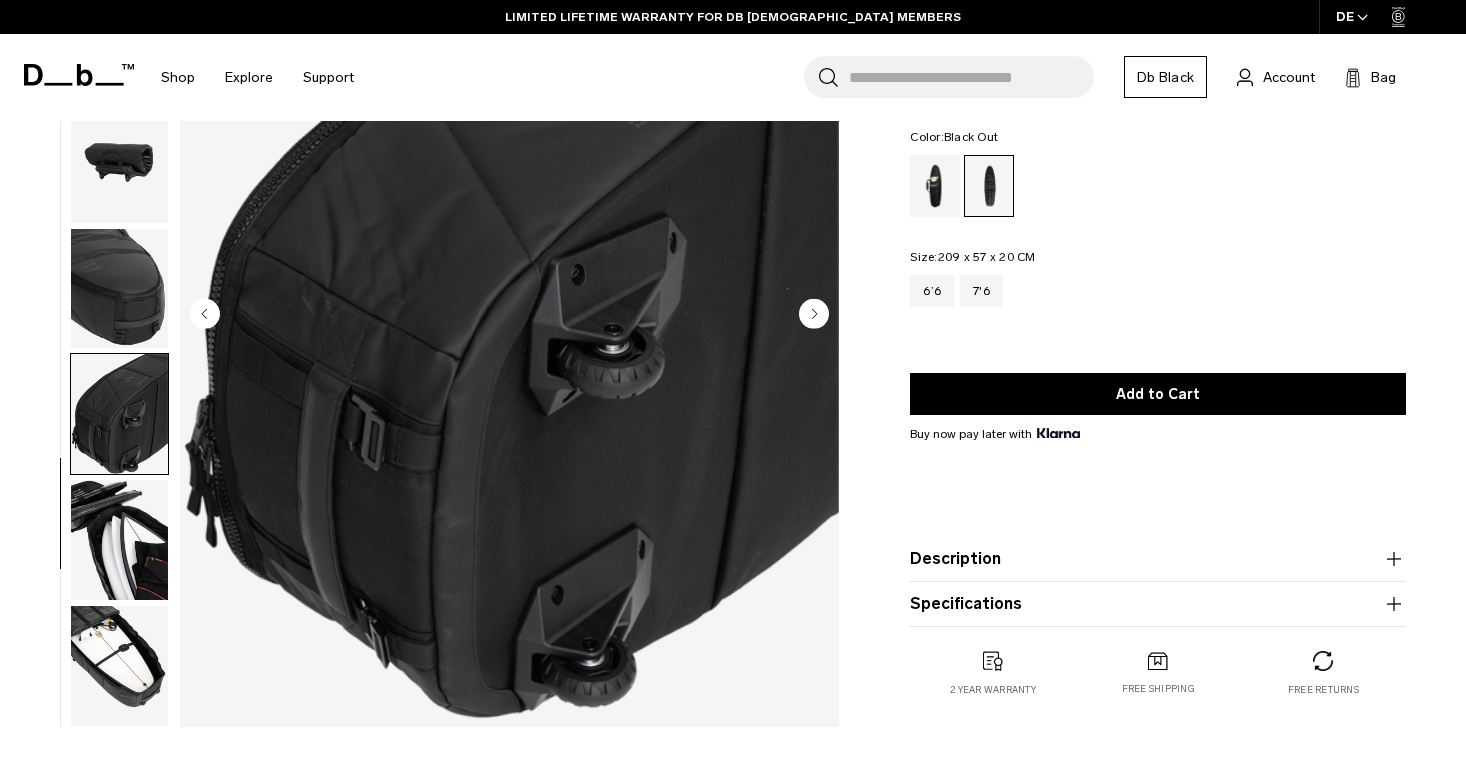 click at bounding box center [119, 540] 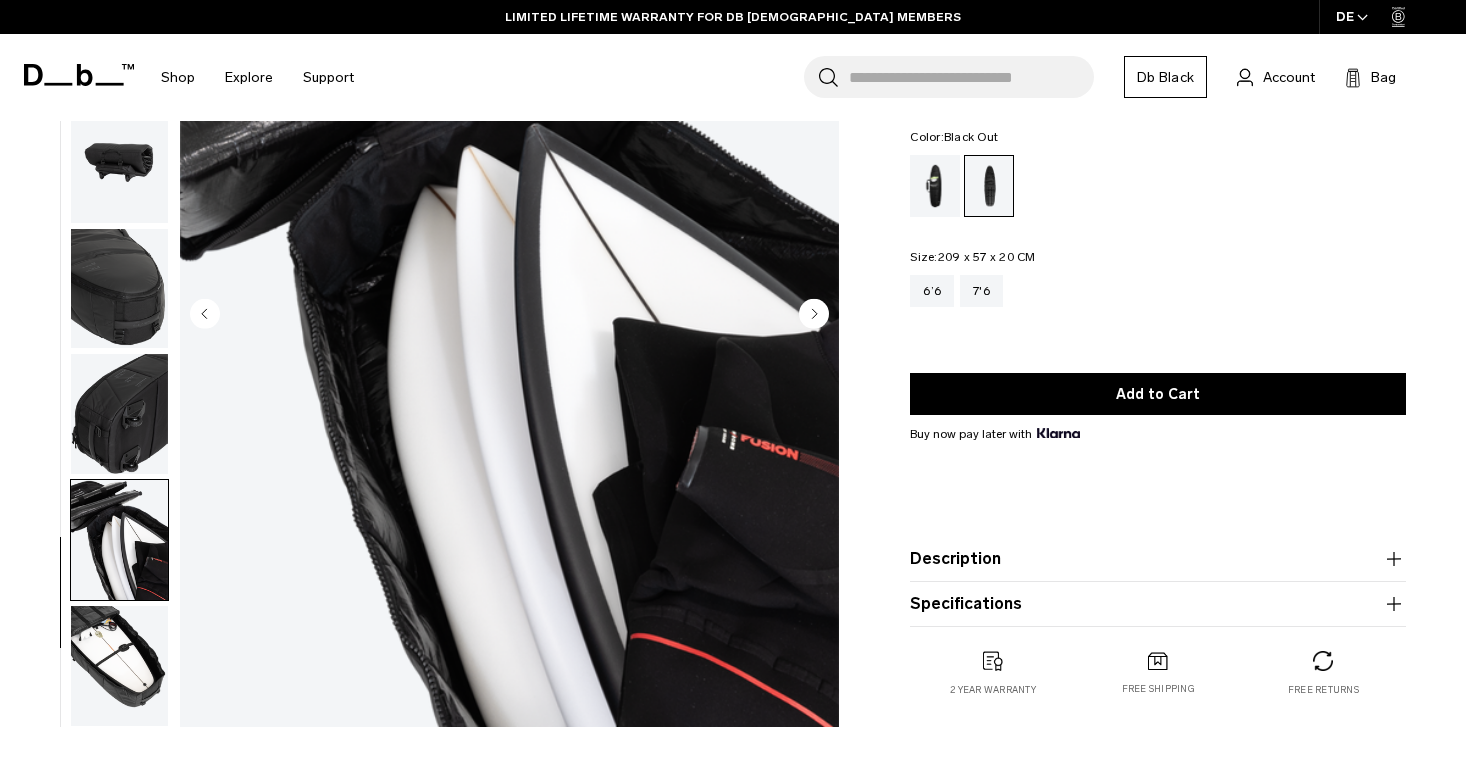 click at bounding box center (119, 289) 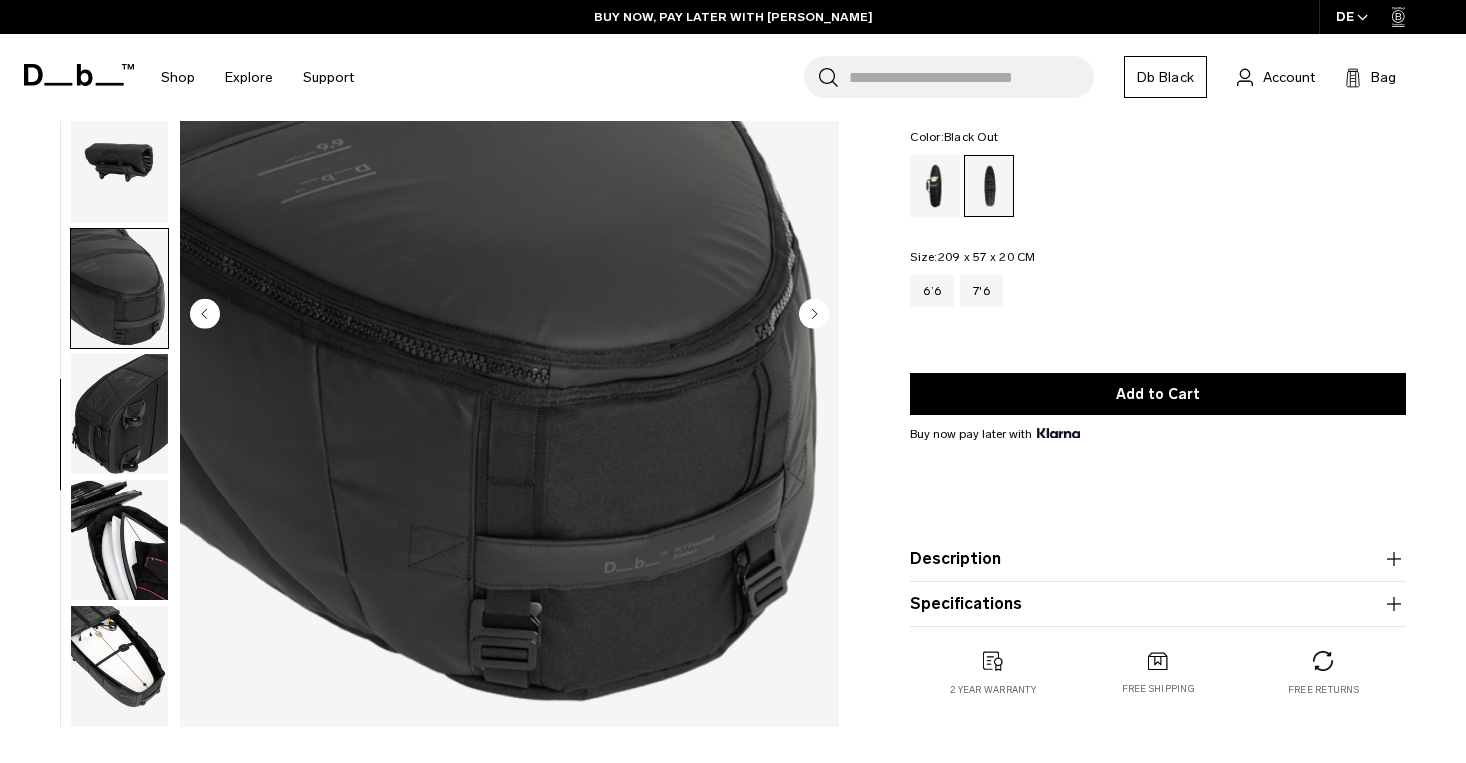 click at bounding box center (119, 540) 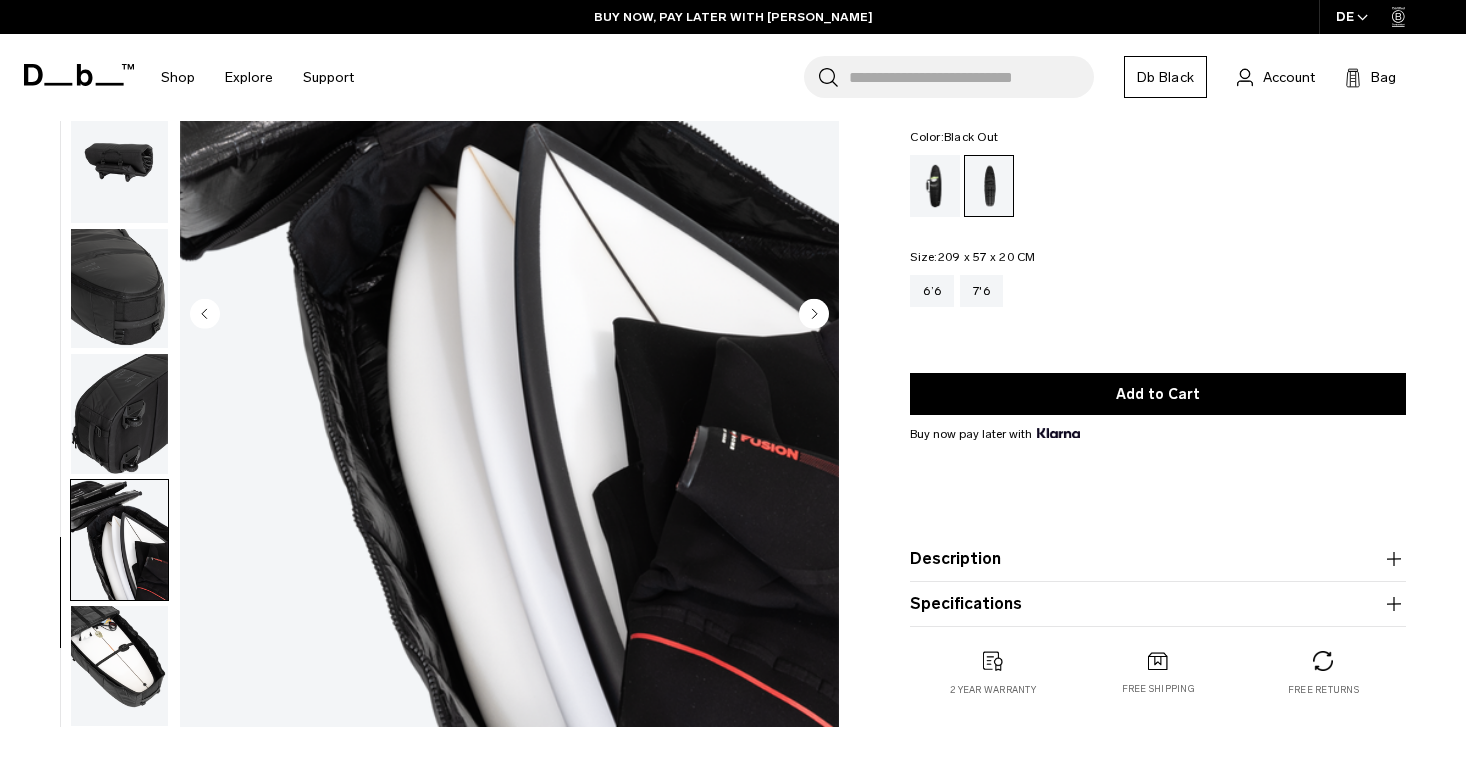 click at bounding box center [119, 666] 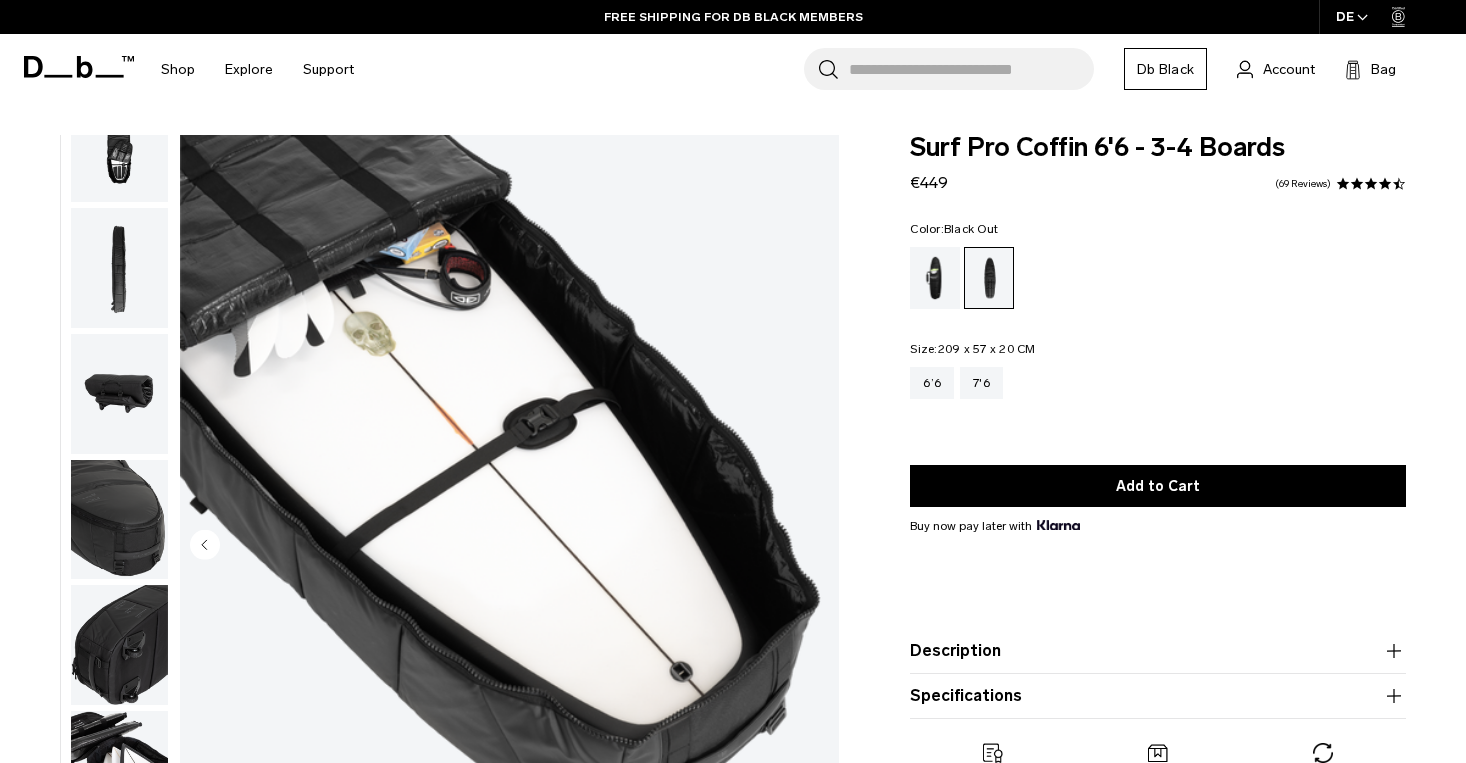 scroll, scrollTop: 0, scrollLeft: 0, axis: both 